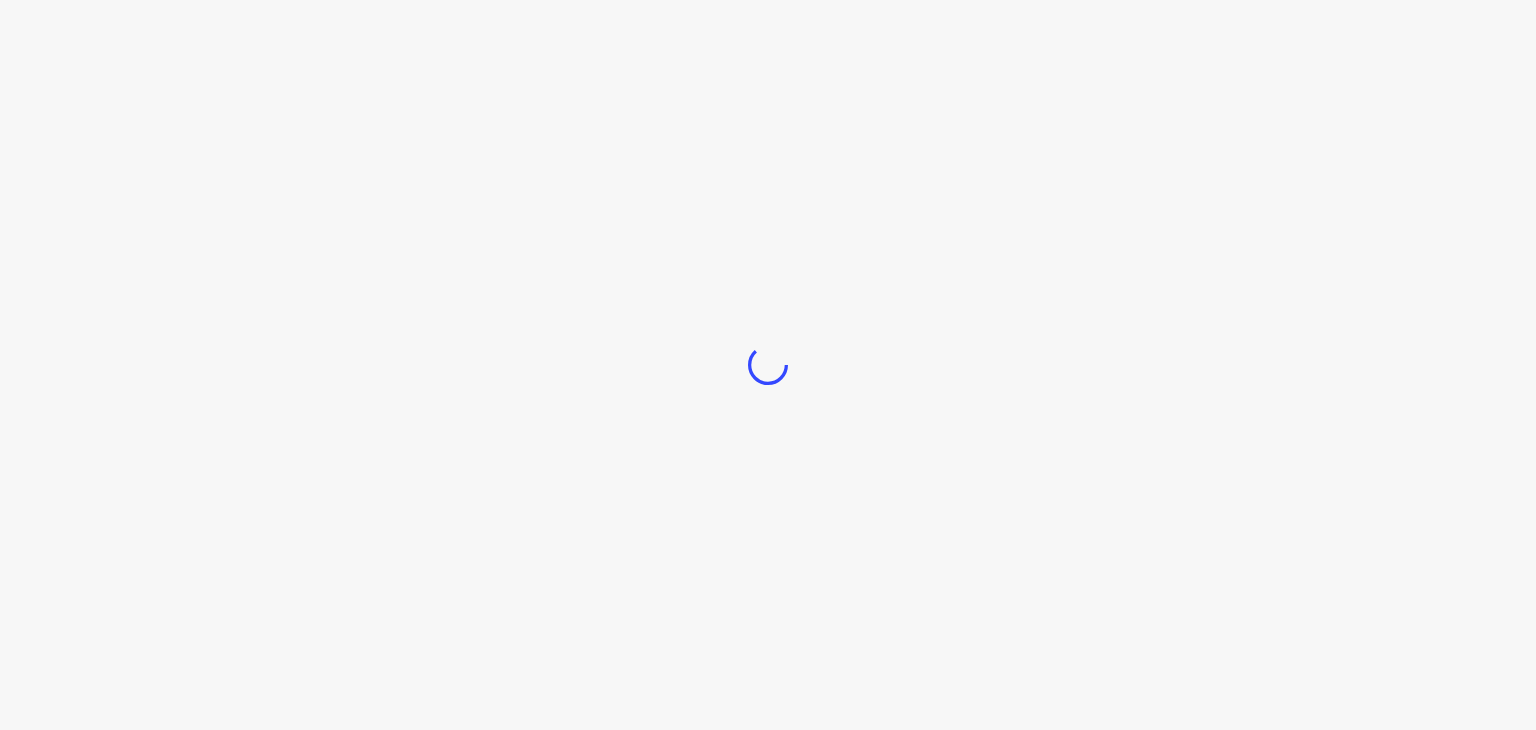 scroll, scrollTop: 0, scrollLeft: 0, axis: both 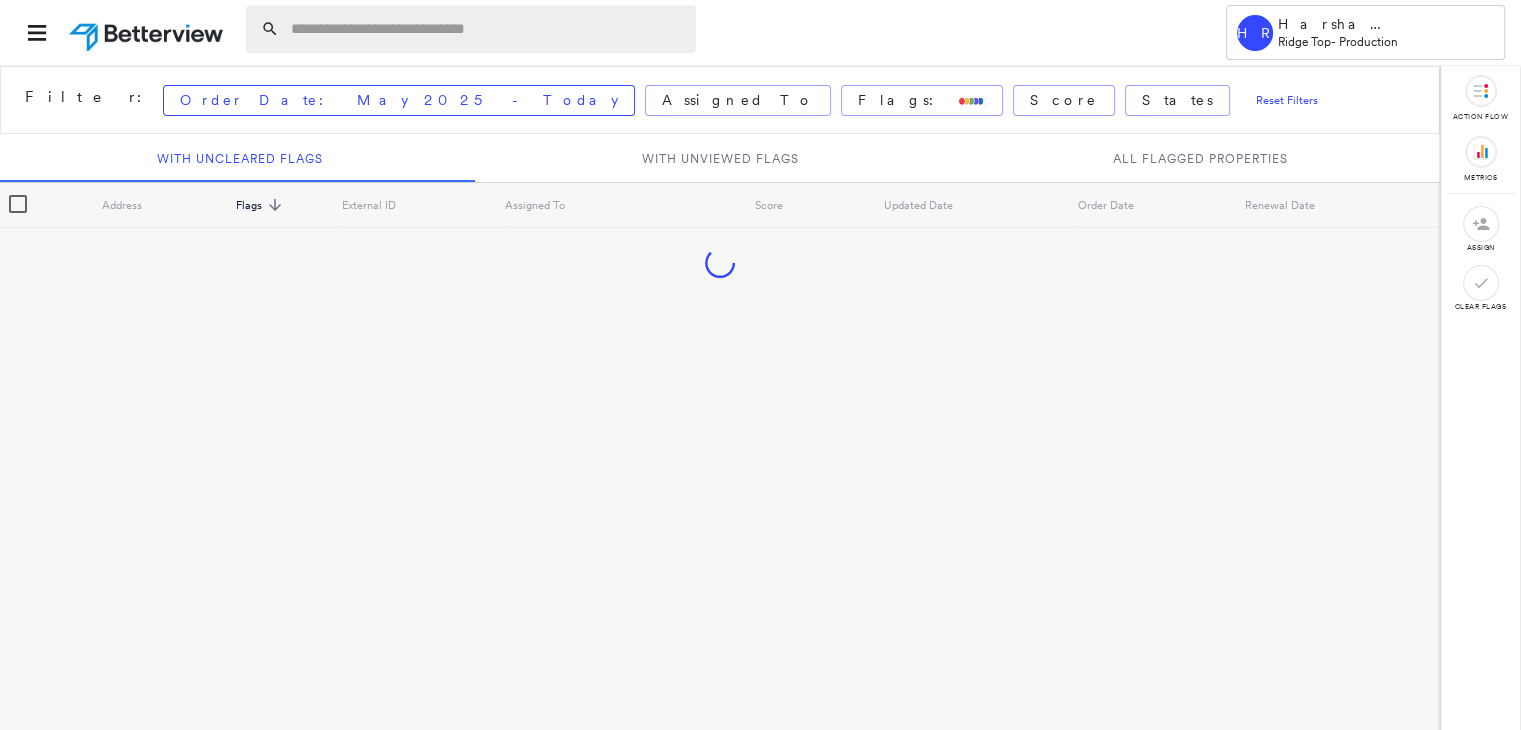 click at bounding box center [487, 29] 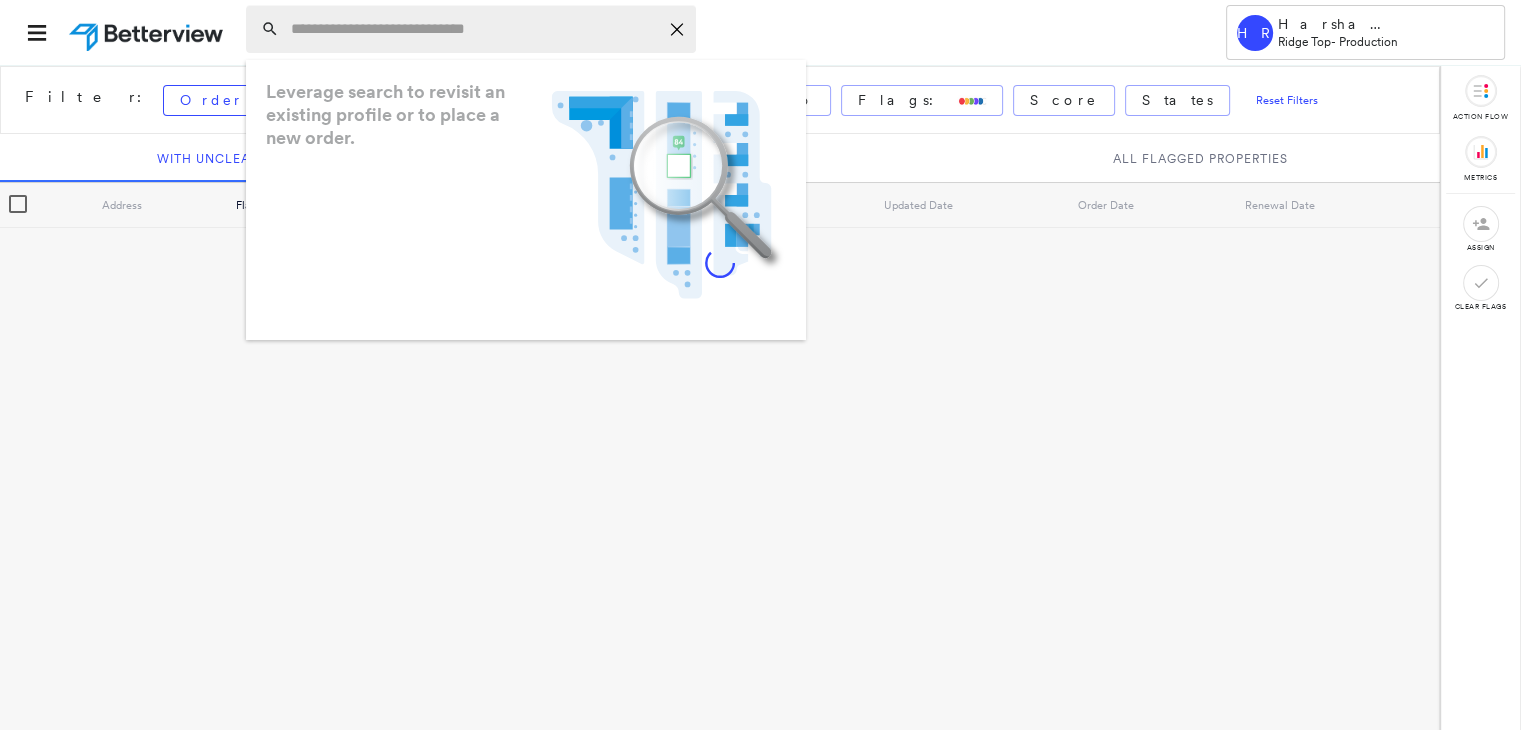 paste on "**********" 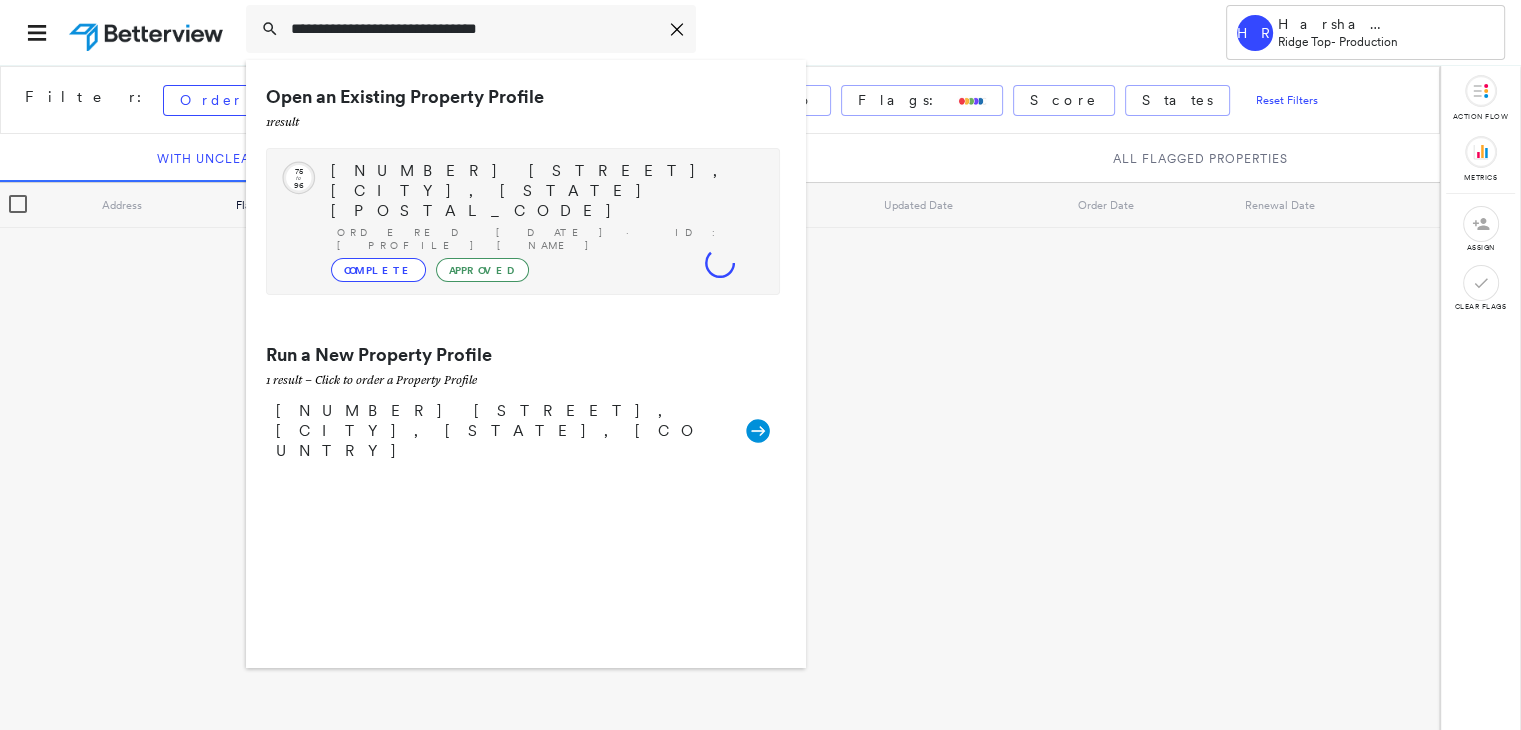 type on "**********" 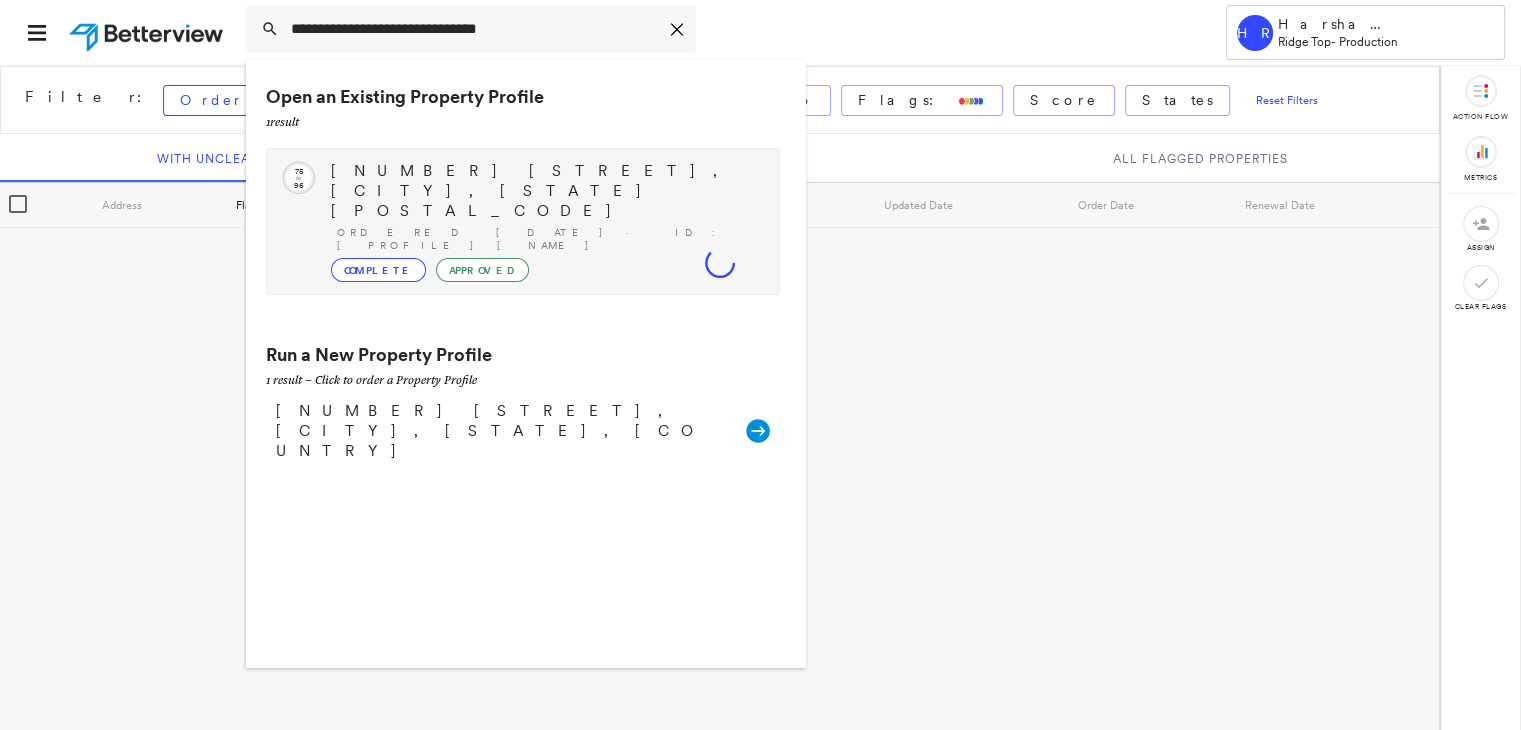 click on "[NUMBER] [STREET], [CITY], [STATE] [POSTAL_CODE]" at bounding box center (545, 191) 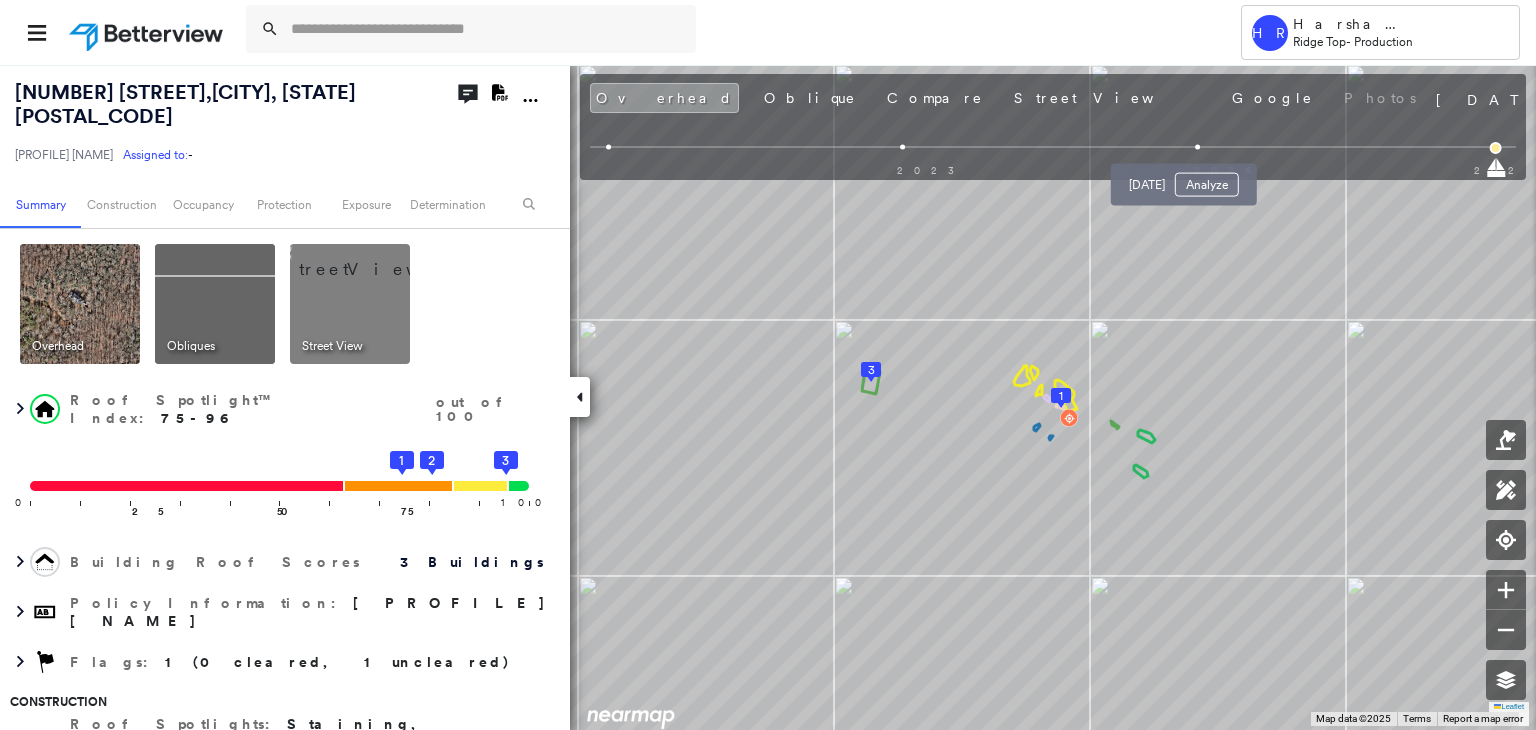click at bounding box center [1197, 147] 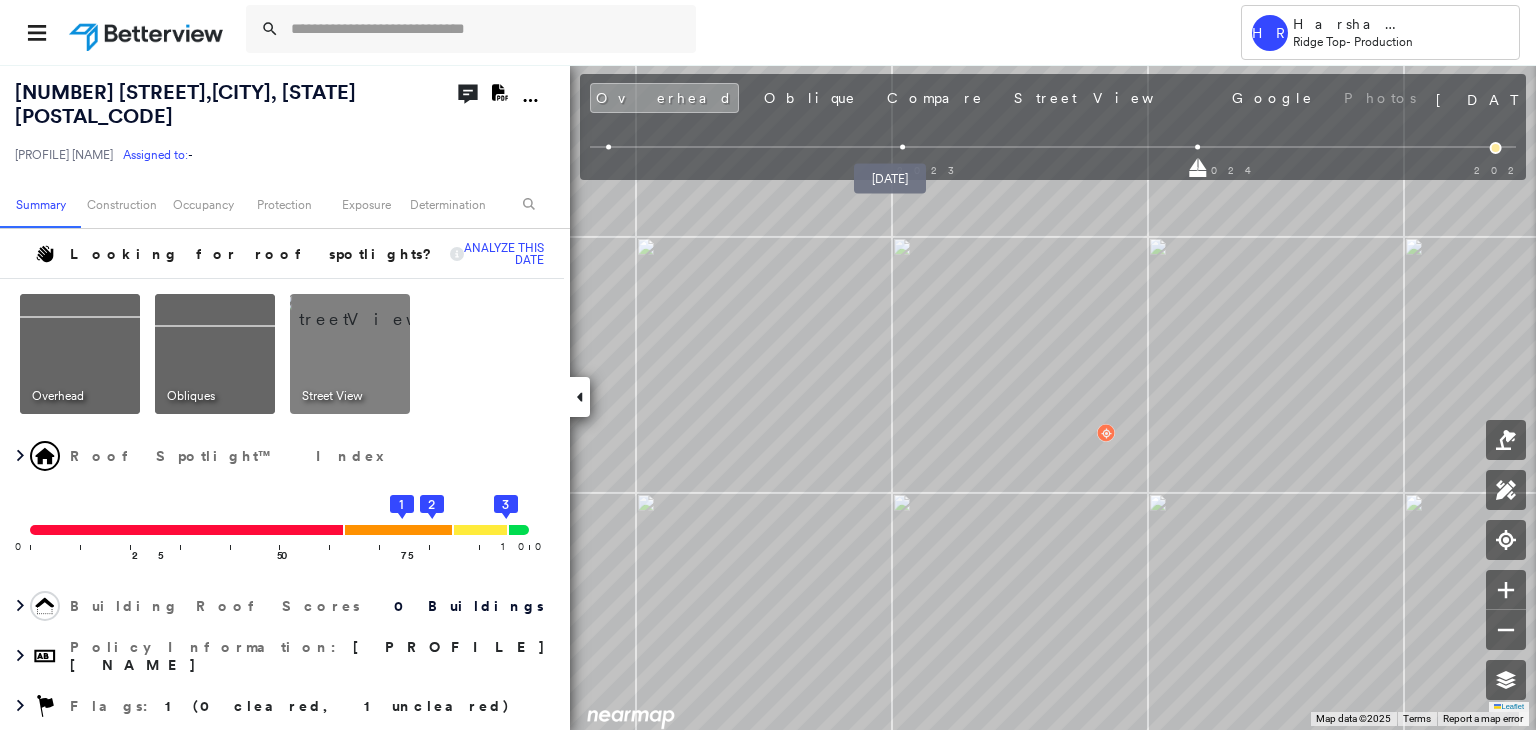 click at bounding box center (902, 147) 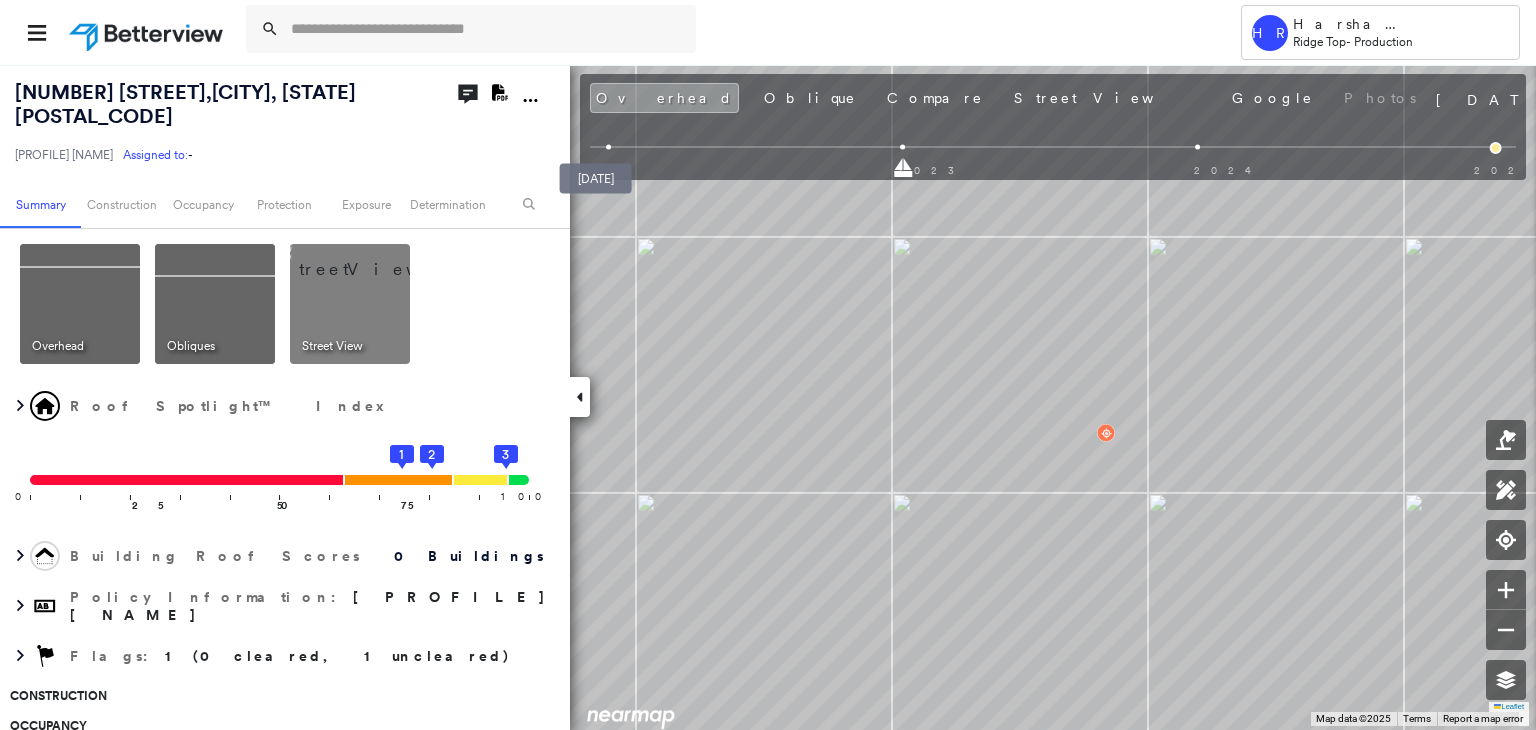 click at bounding box center [608, 147] 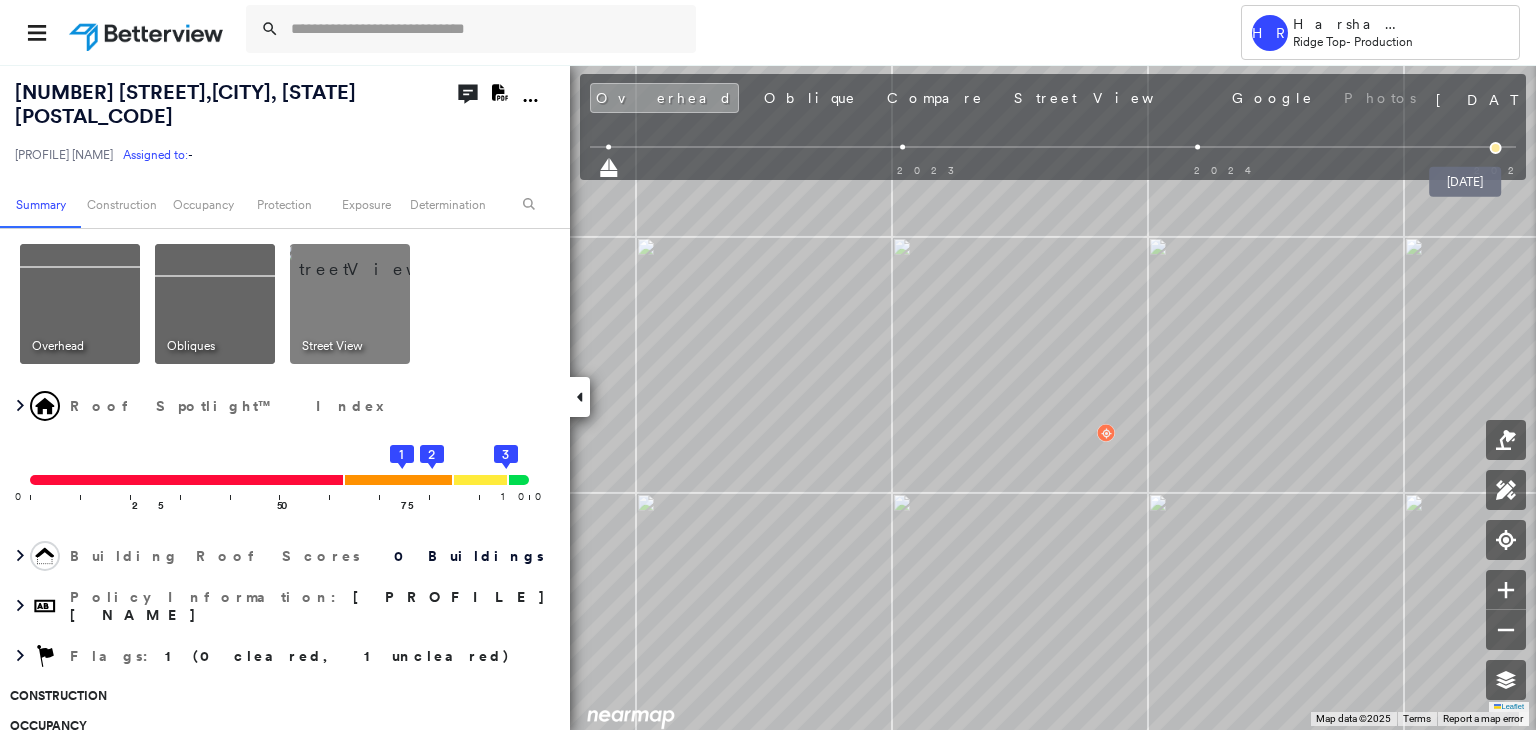 click at bounding box center (1496, 148) 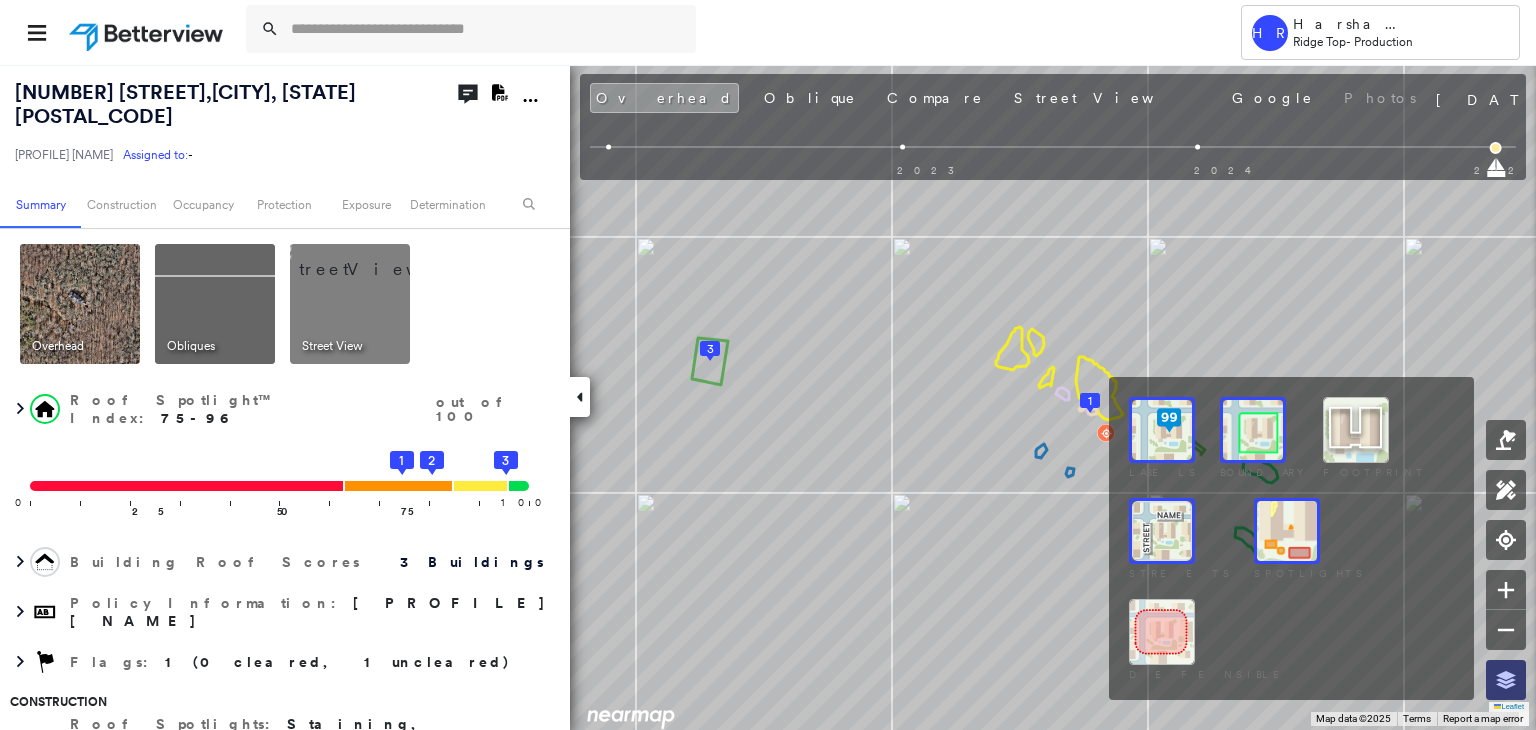 click 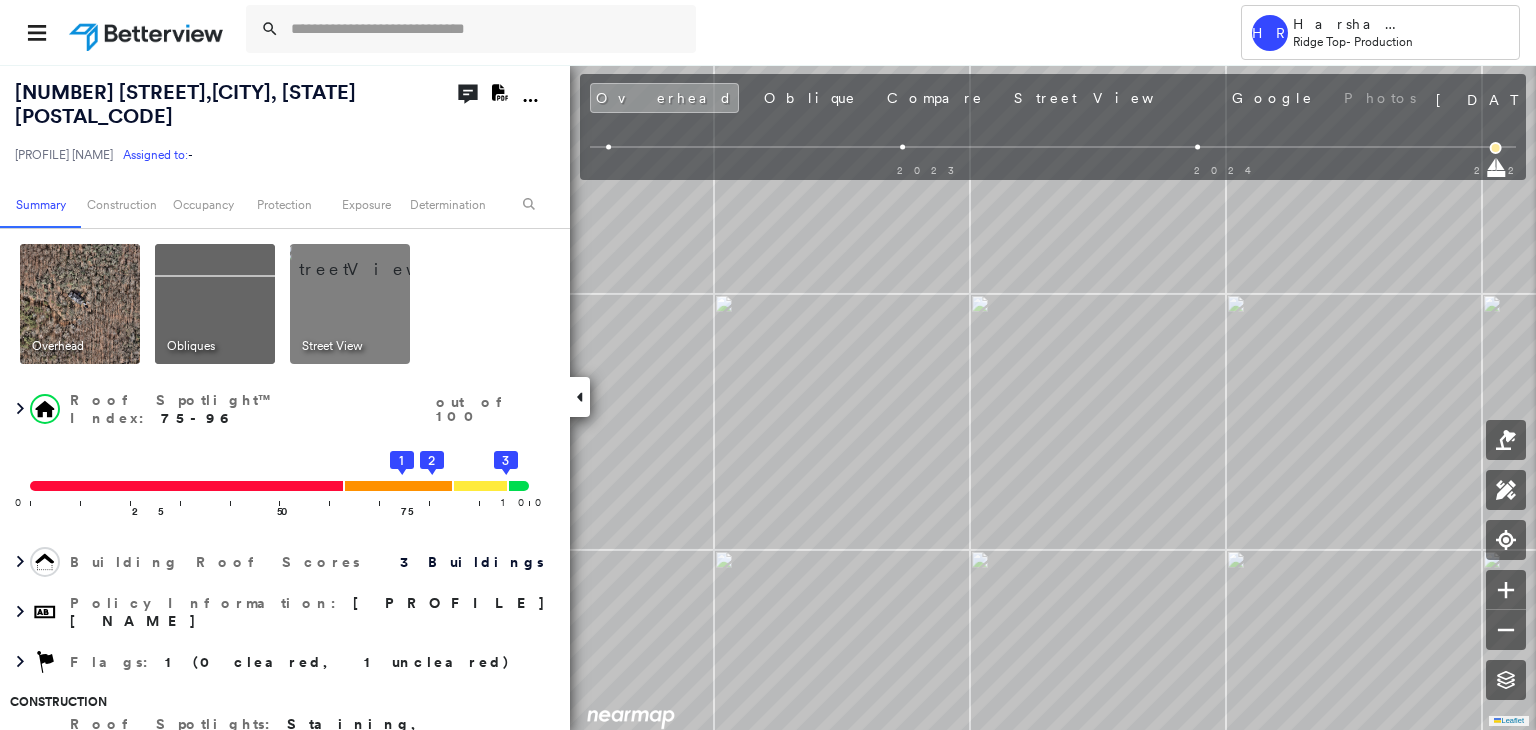 click at bounding box center (580, 397) 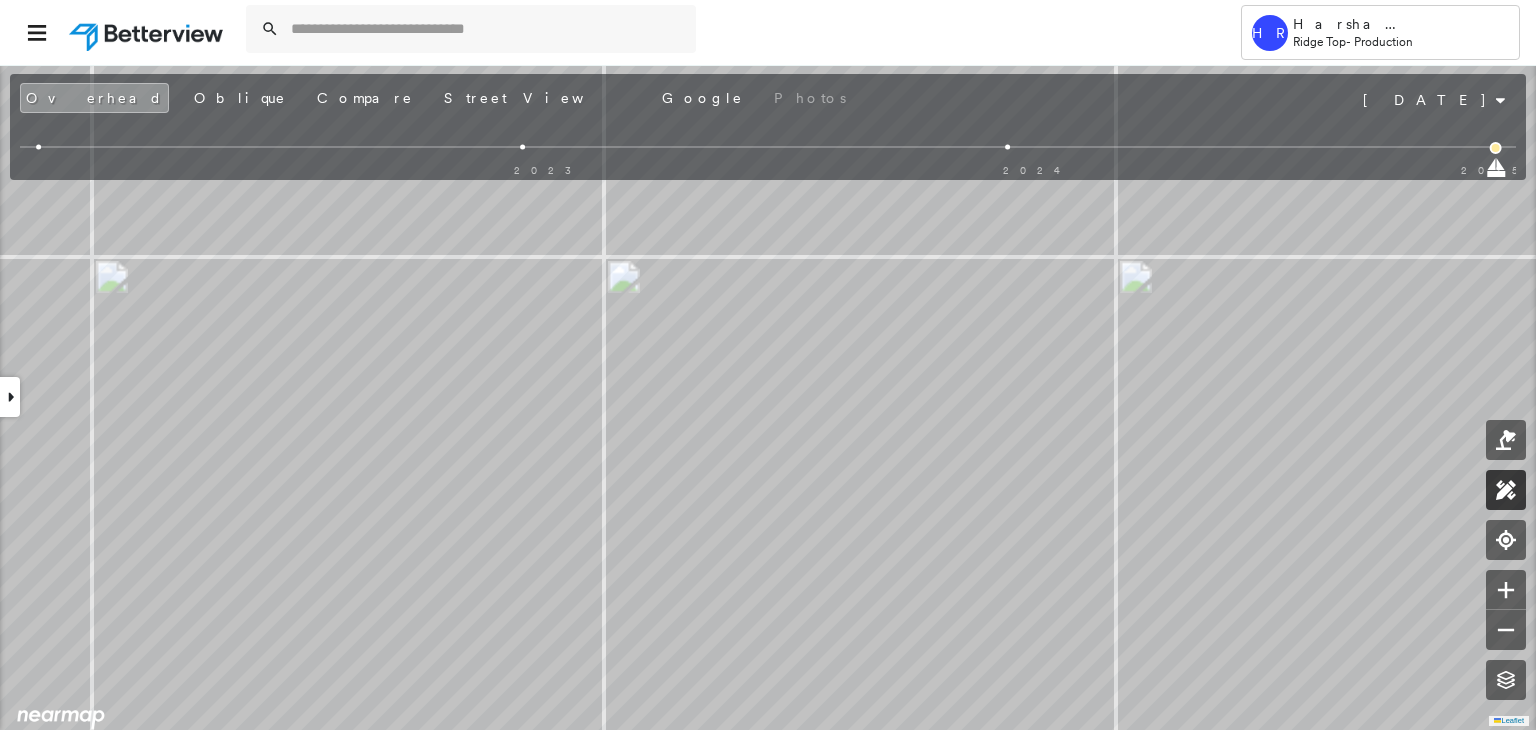 click 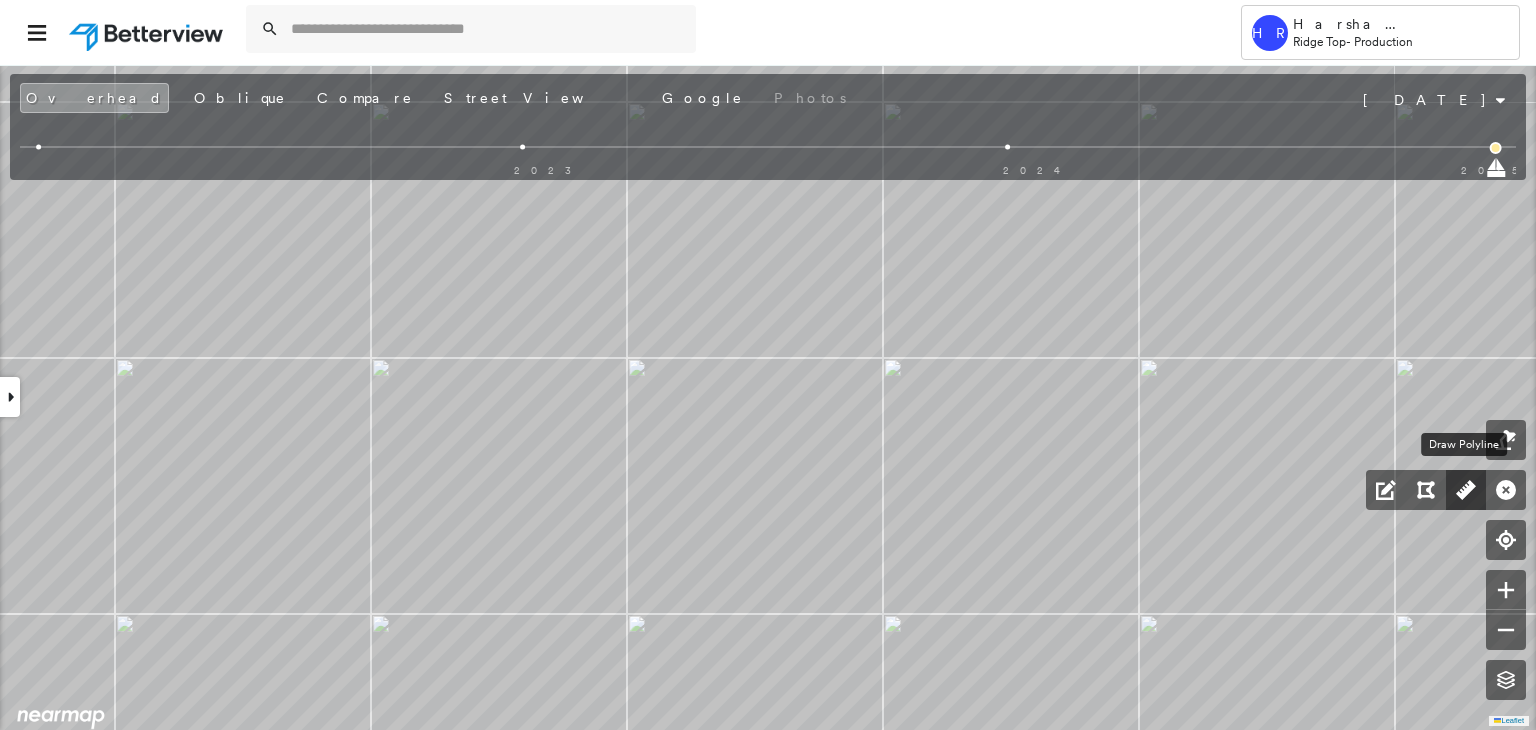 click 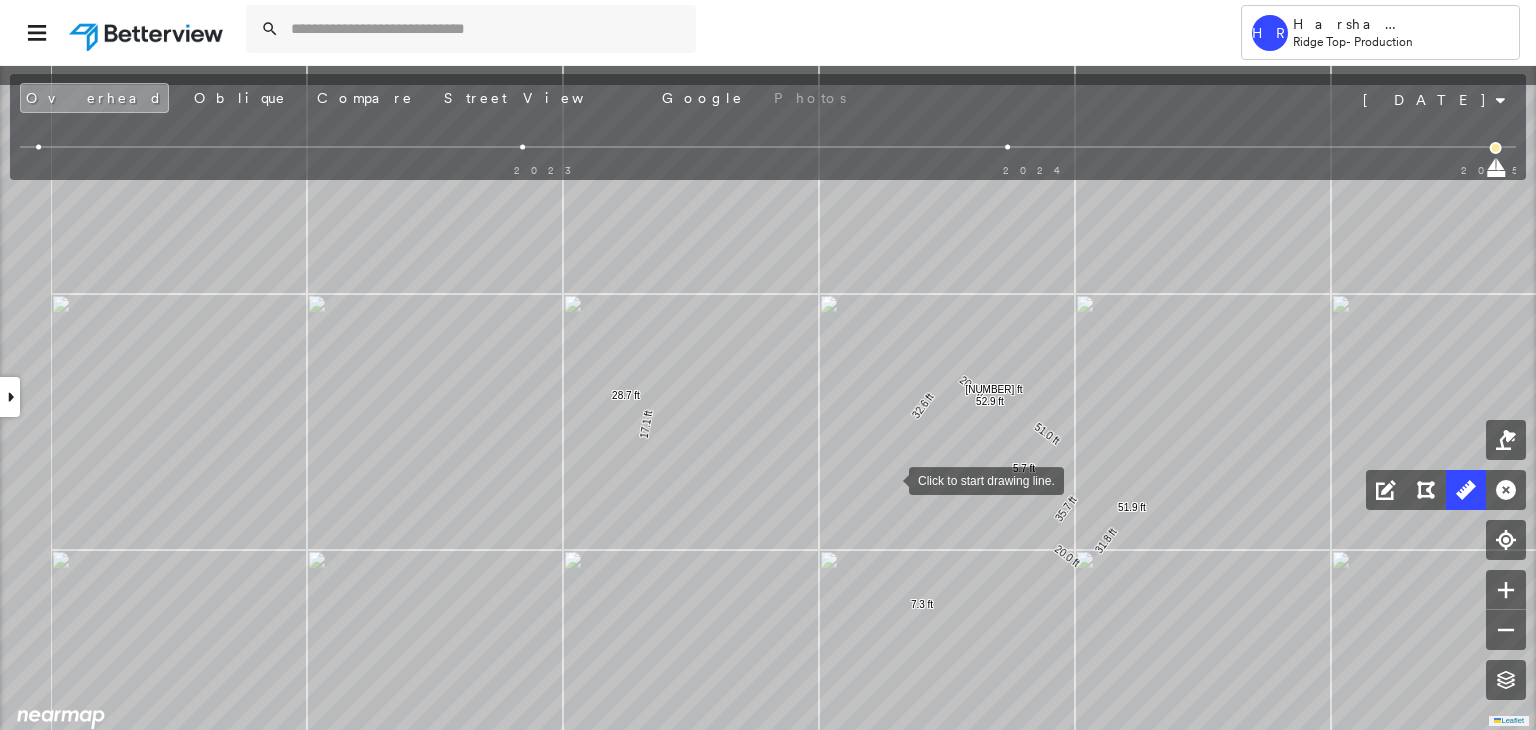 drag, startPoint x: 861, startPoint y: 452, endPoint x: 888, endPoint y: 480, distance: 38.8973 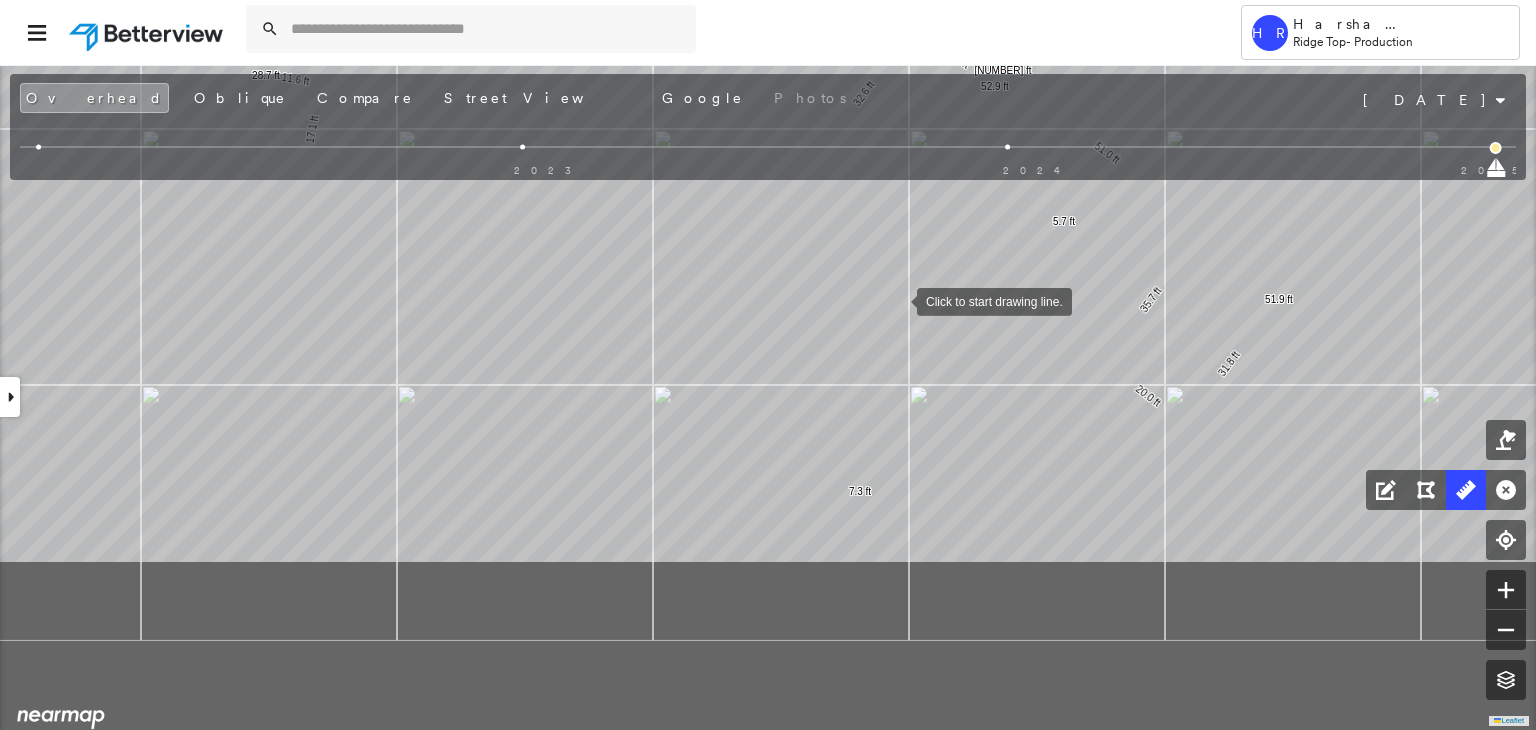 drag, startPoint x: 872, startPoint y: 537, endPoint x: 897, endPoint y: 303, distance: 235.33168 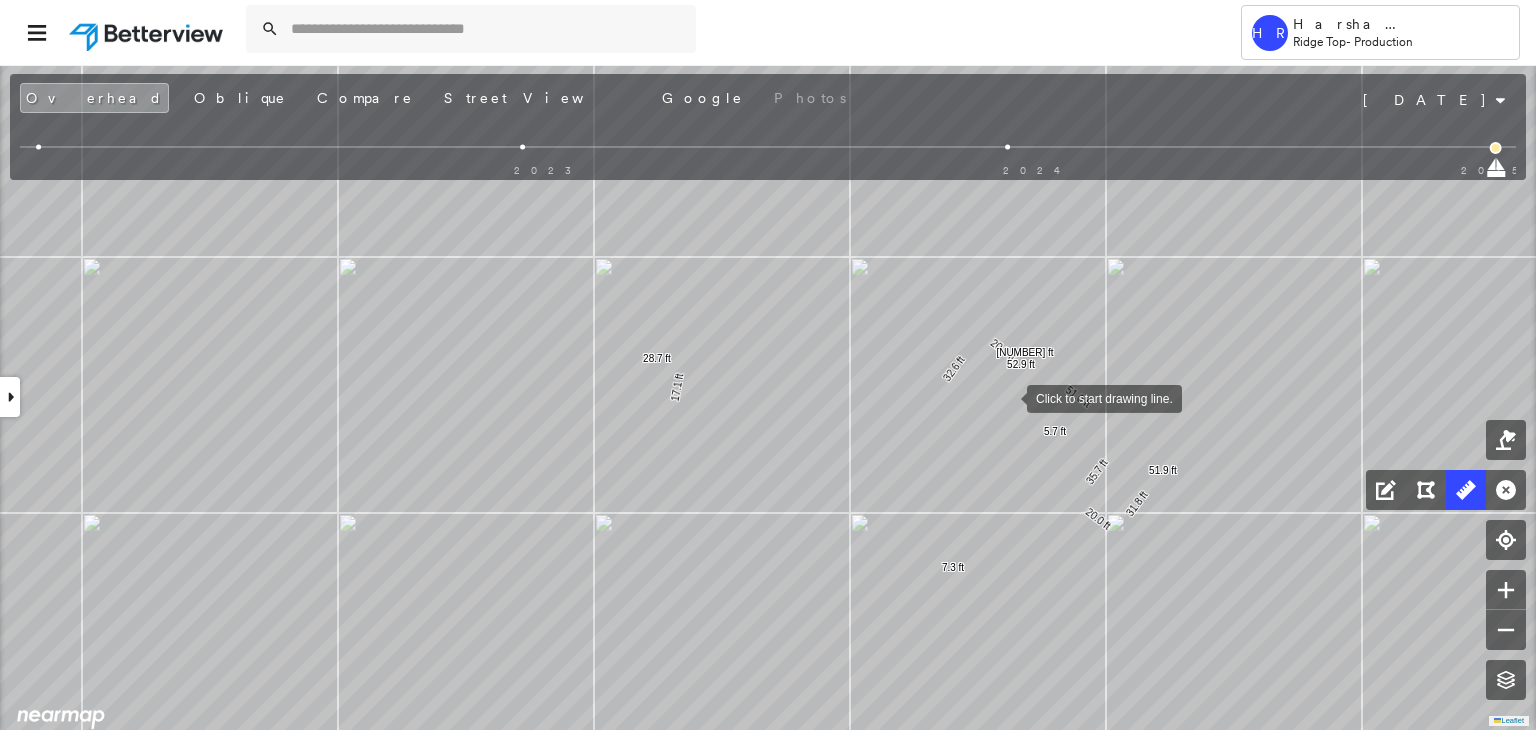 click at bounding box center (1007, 397) 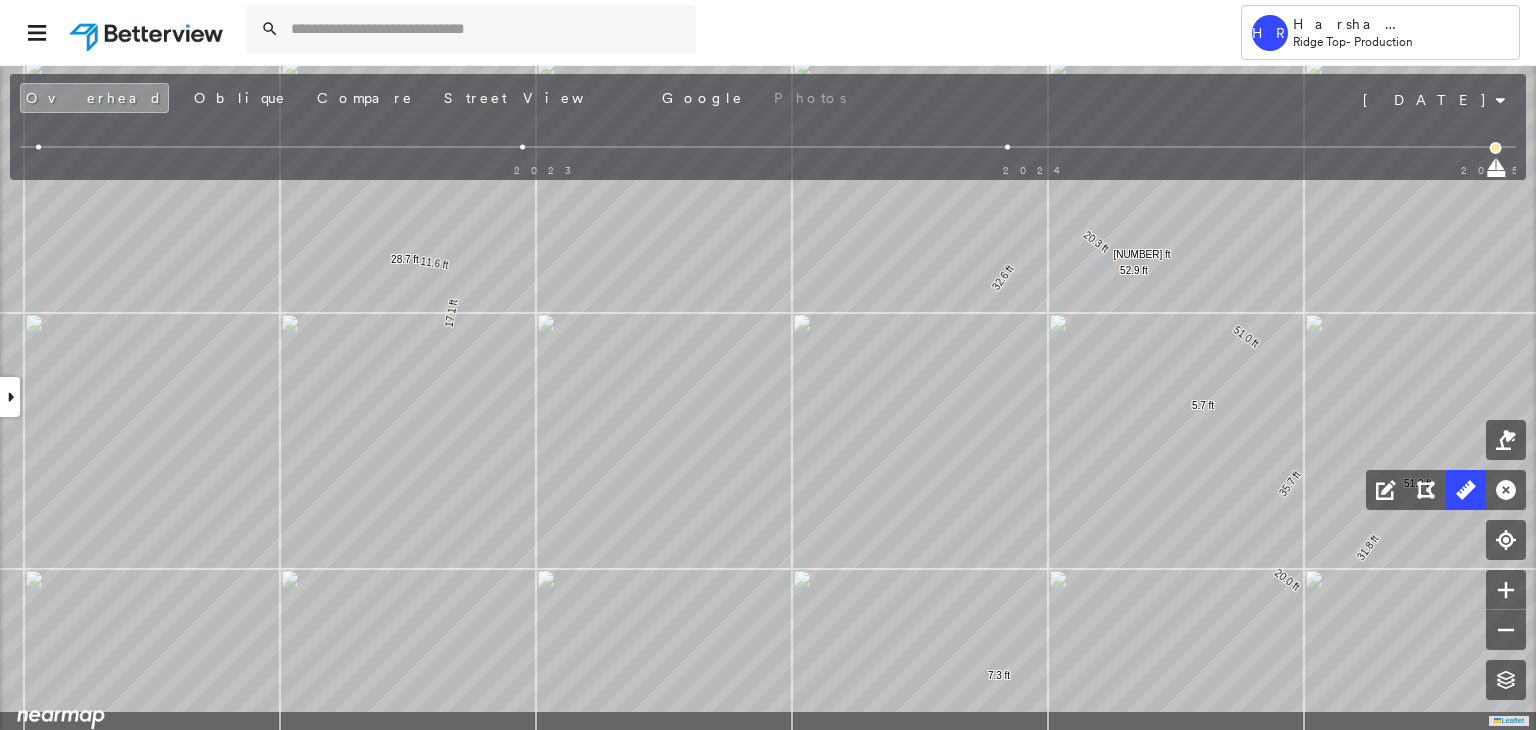 click on "[NUMBER] ft [NUMBER] ft [NUMBER] ft [NUMBER] ft [NUMBER] ft [NUMBER] ft [NUMBER] ft [NUMBER] ft [NUMBER] ft [NUMBER] ft [NUMBER] ft [NUMBER] ft [NUMBER] ft [NUMBER] ft [NUMBER] ft [NUMBER] ft [NUMBER] ft [NUMBER] ft Click to start drawing line." at bounding box center [-1001, -609] 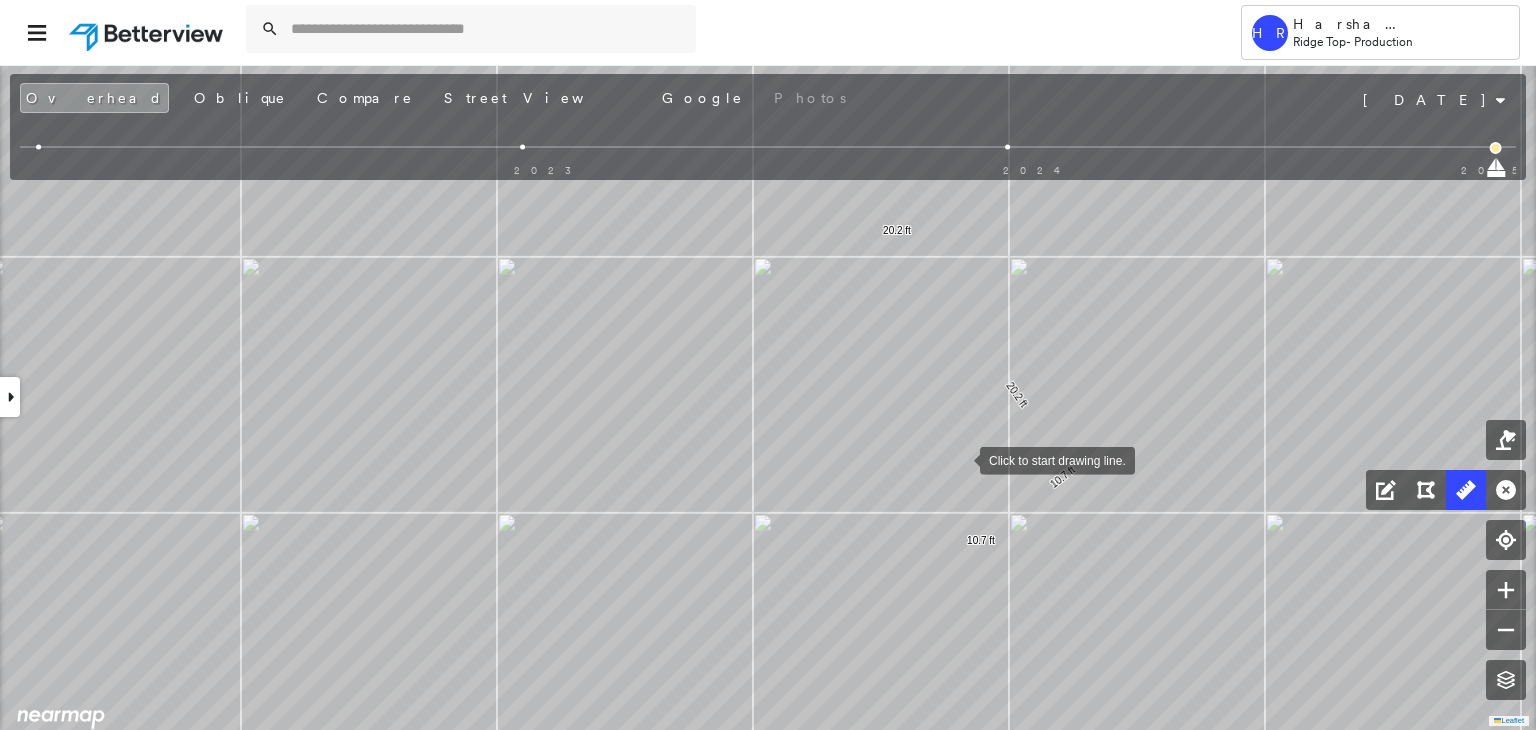 drag, startPoint x: 960, startPoint y: 459, endPoint x: 914, endPoint y: 497, distance: 59.665737 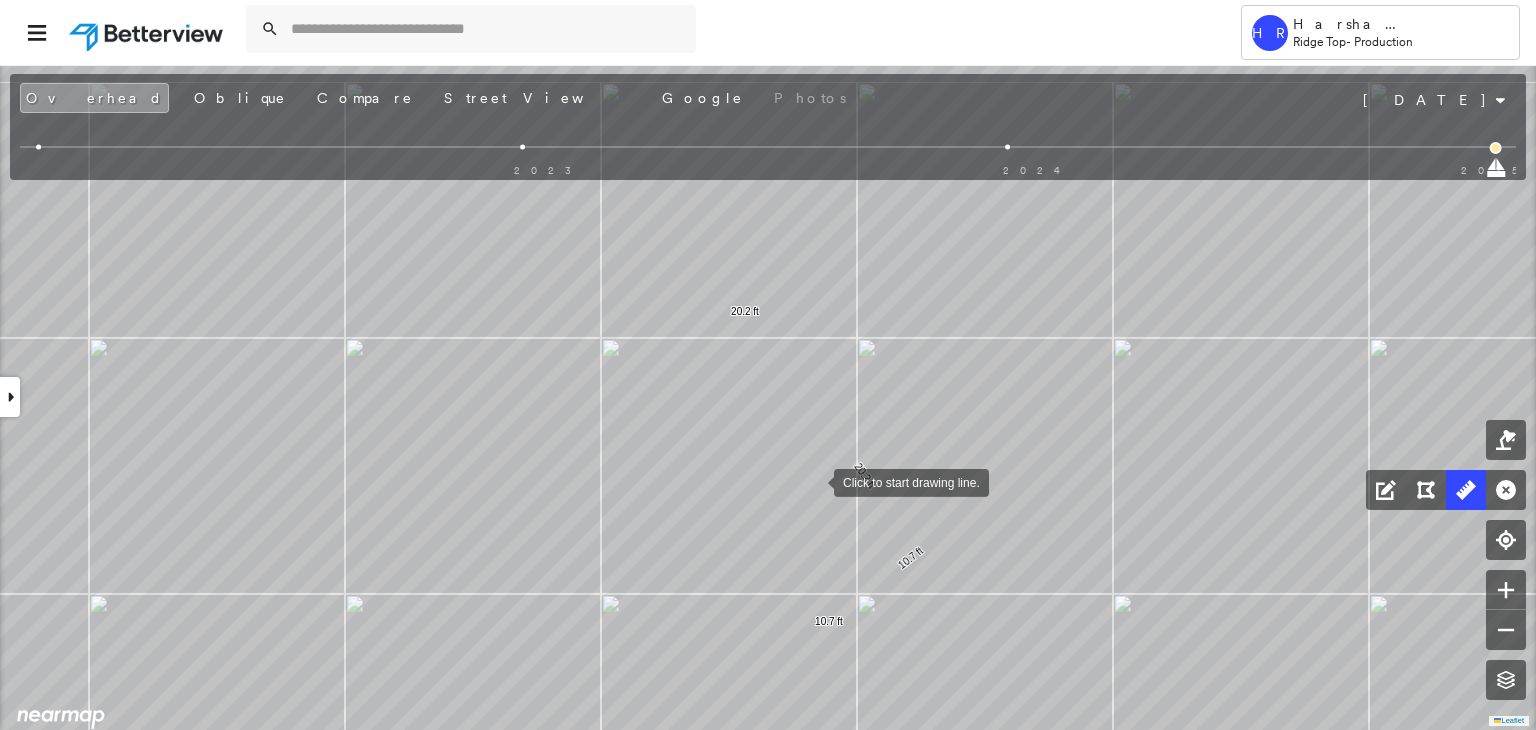 drag, startPoint x: 908, startPoint y: 440, endPoint x: 814, endPoint y: 481, distance: 102.55243 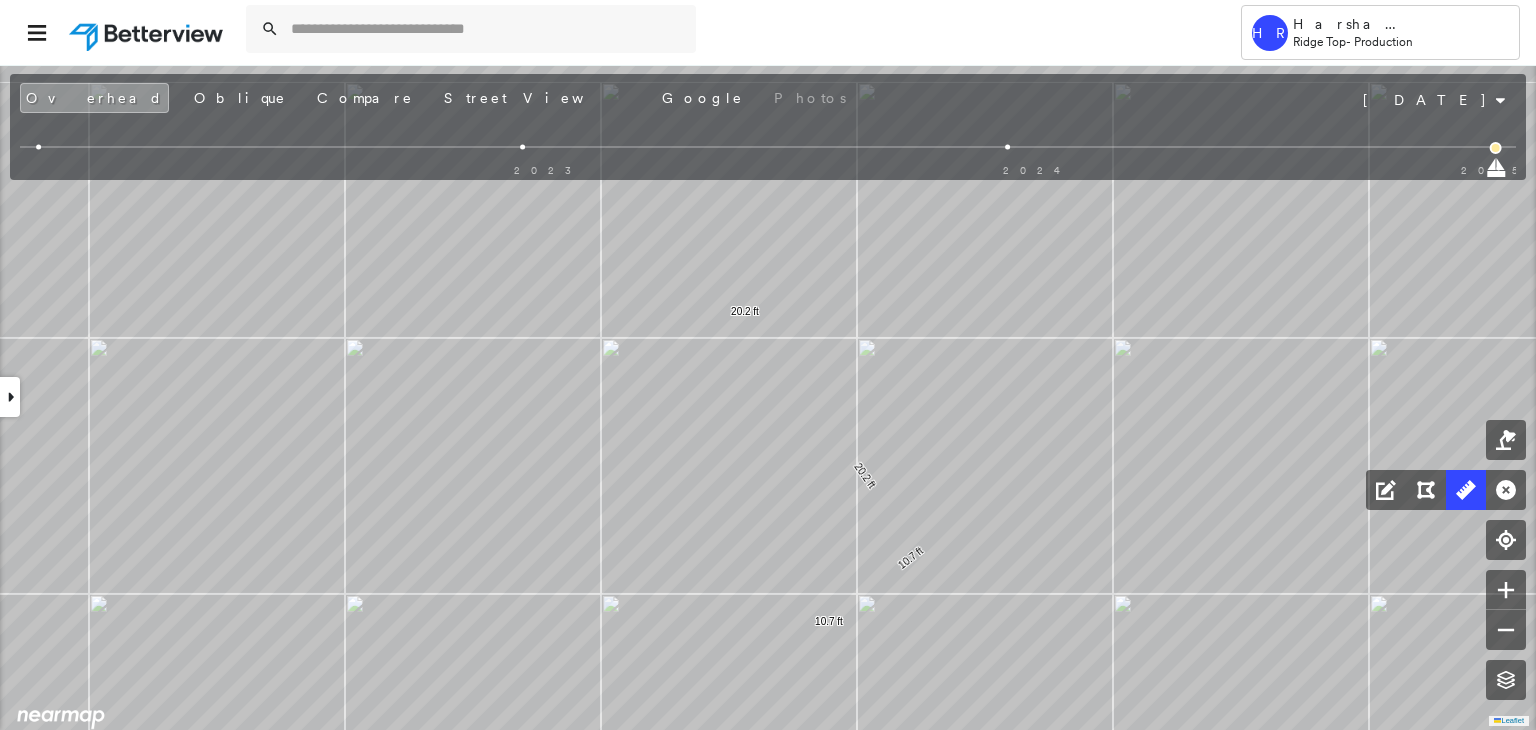 click 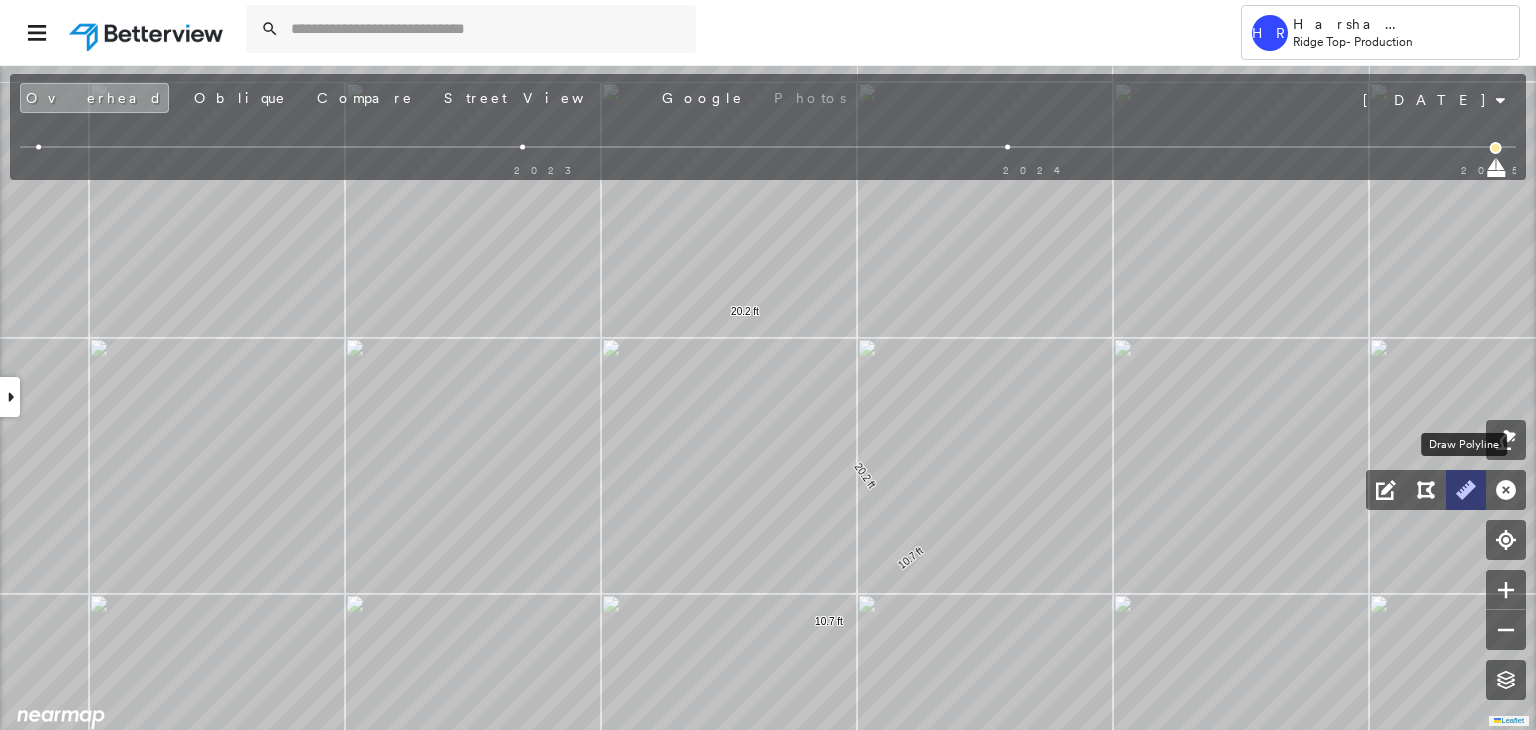 click 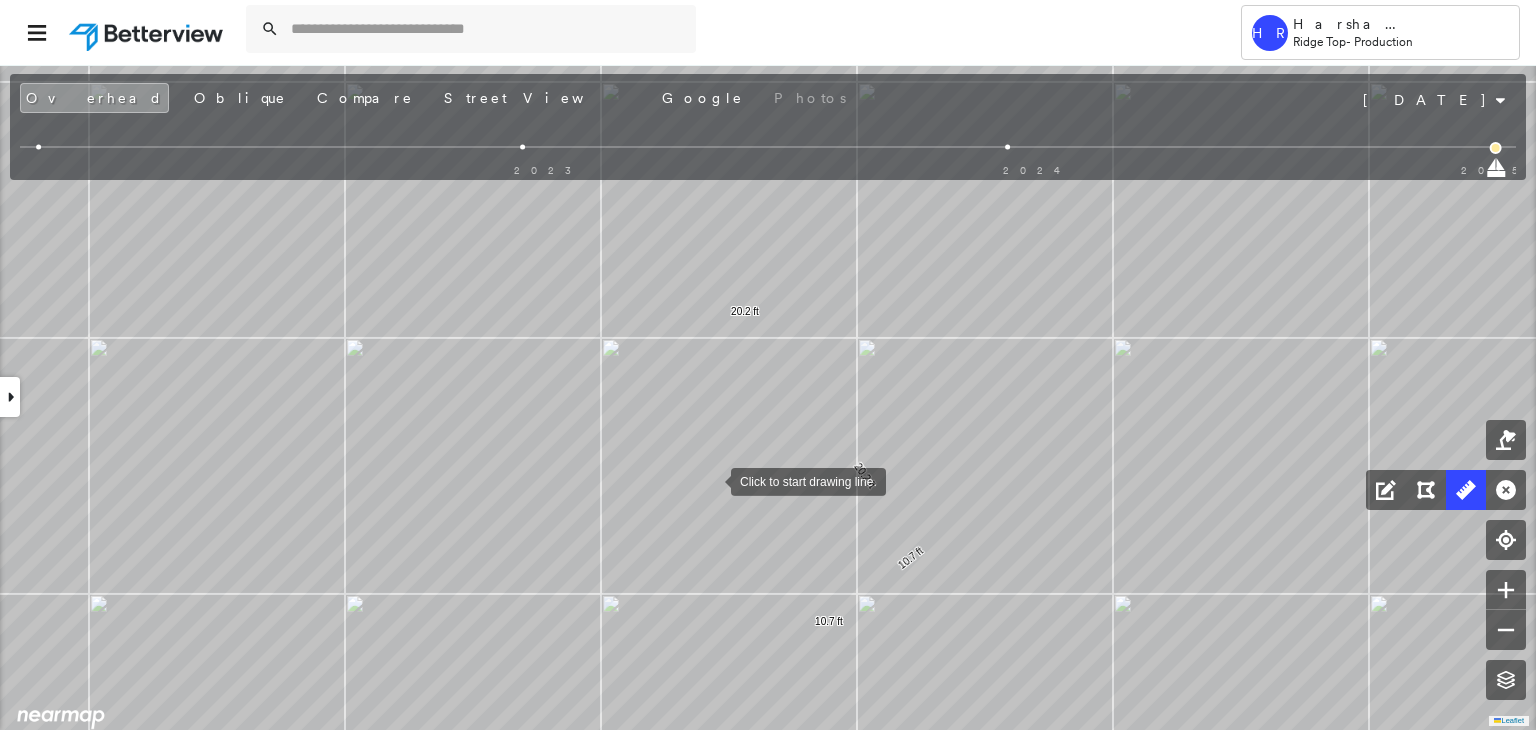 click at bounding box center (711, 480) 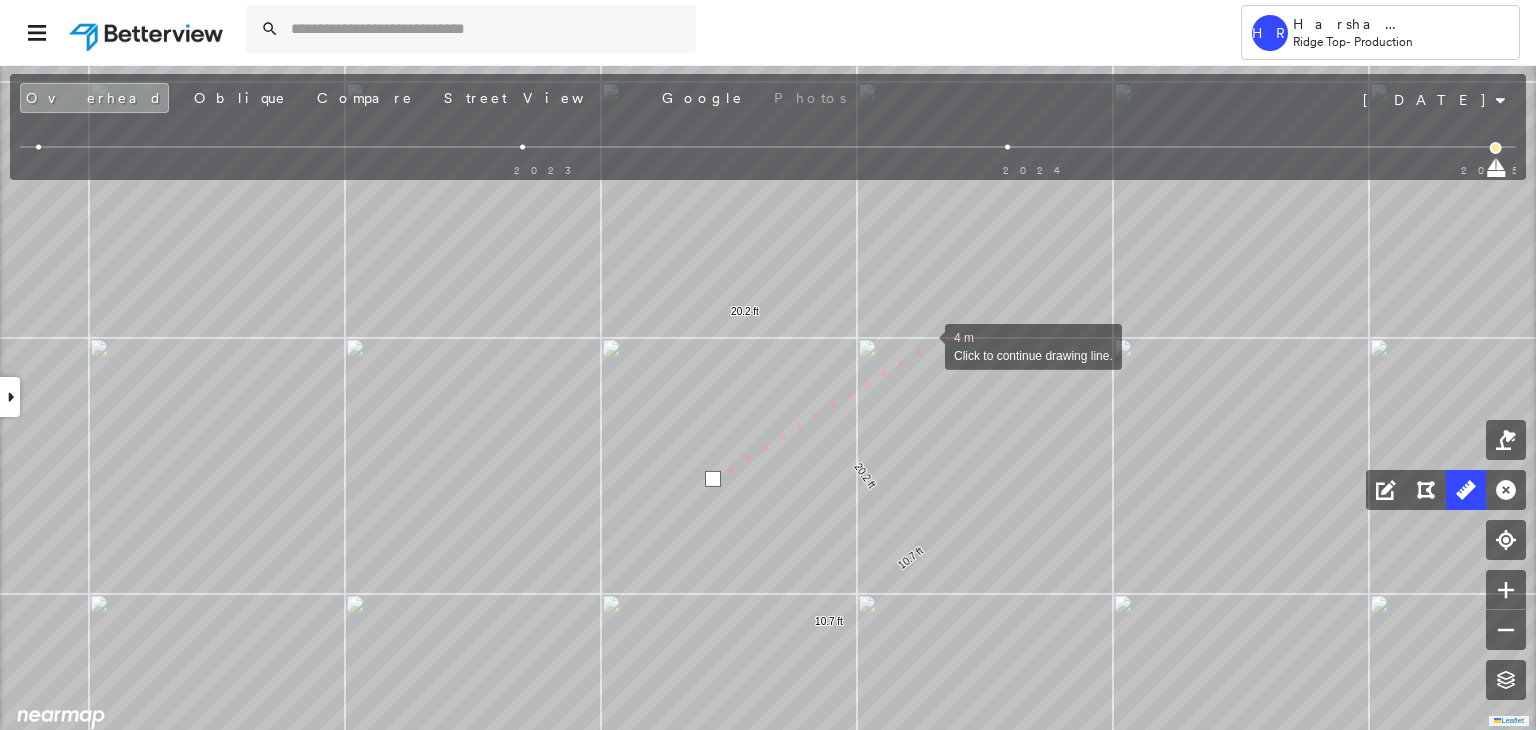 click at bounding box center [925, 345] 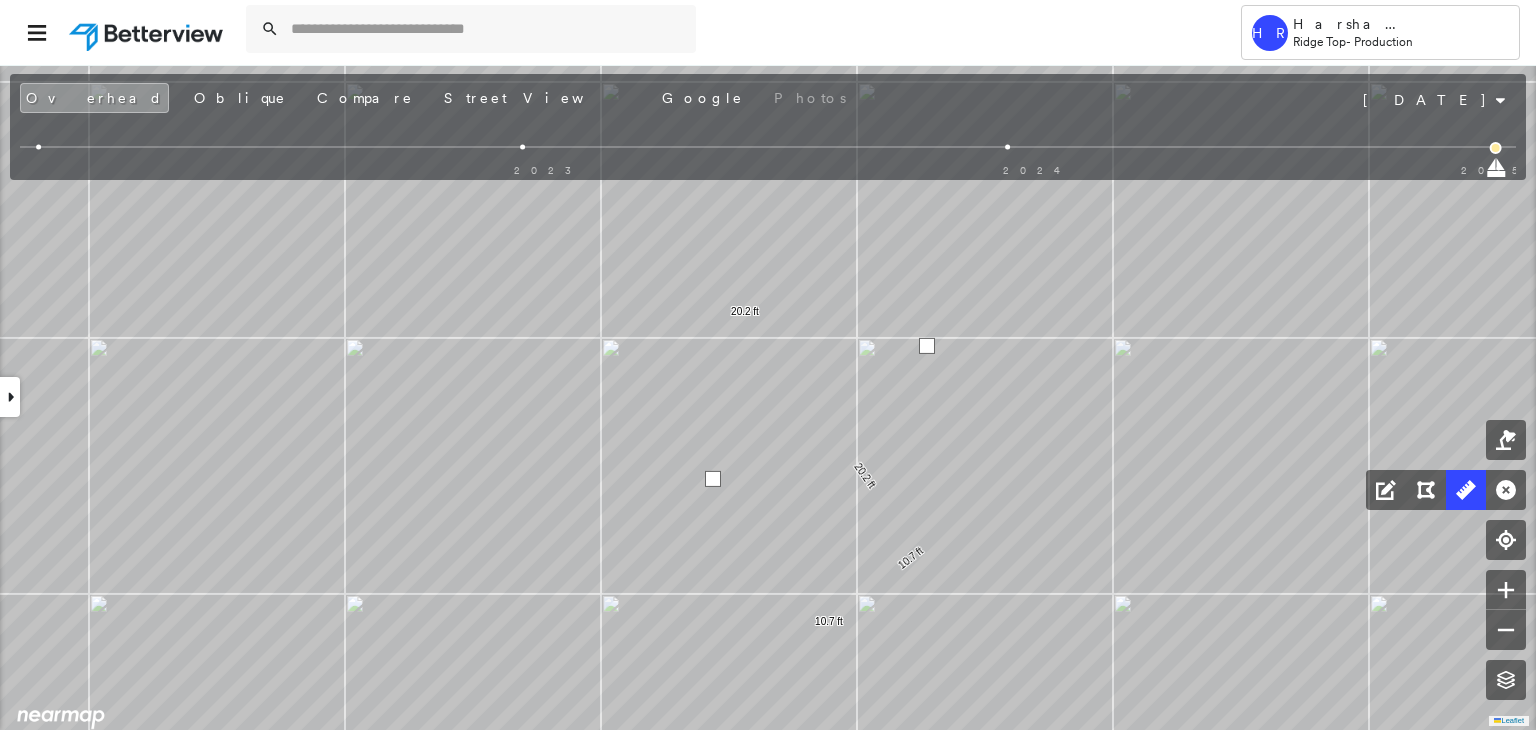 click at bounding box center [927, 346] 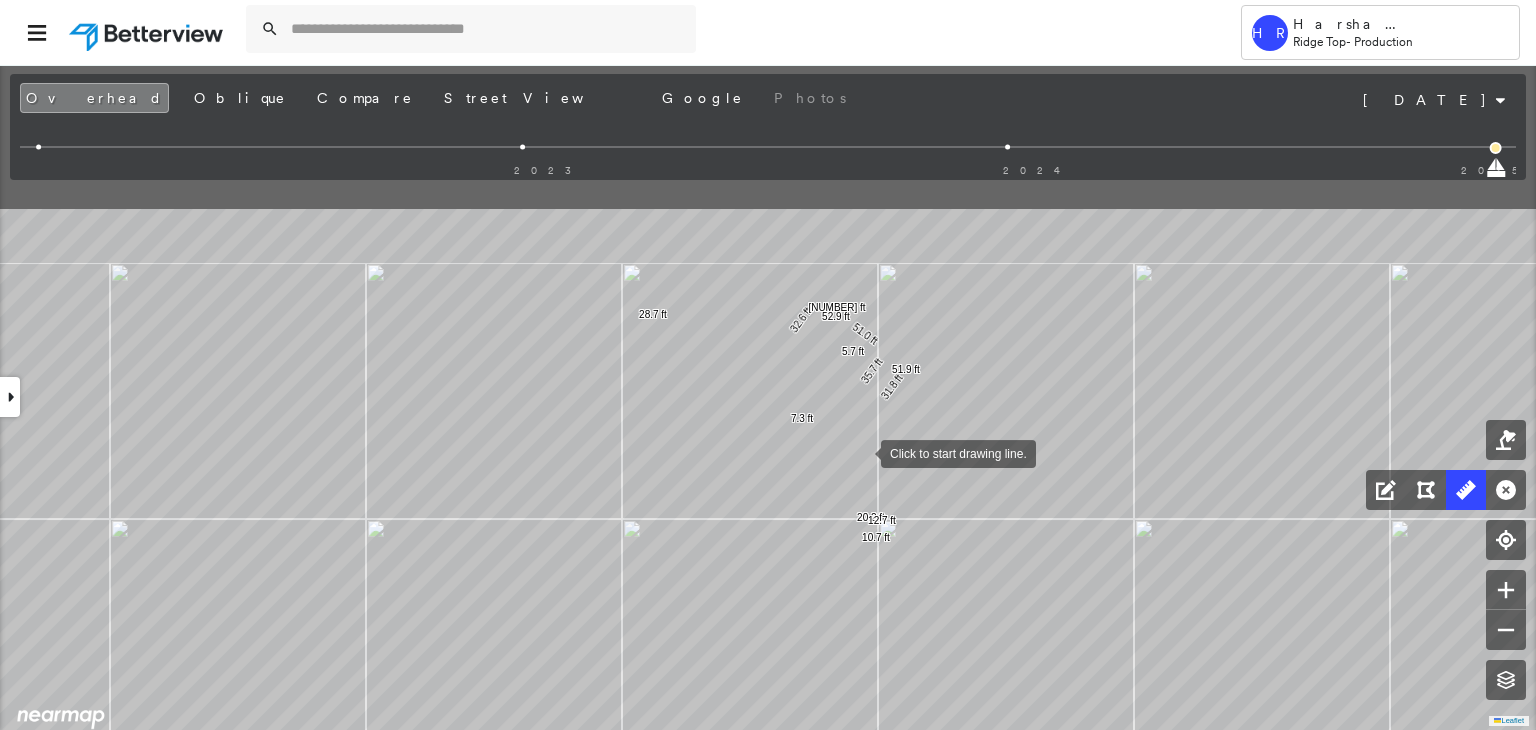 drag, startPoint x: 856, startPoint y: 422, endPoint x: 861, endPoint y: 451, distance: 29.427877 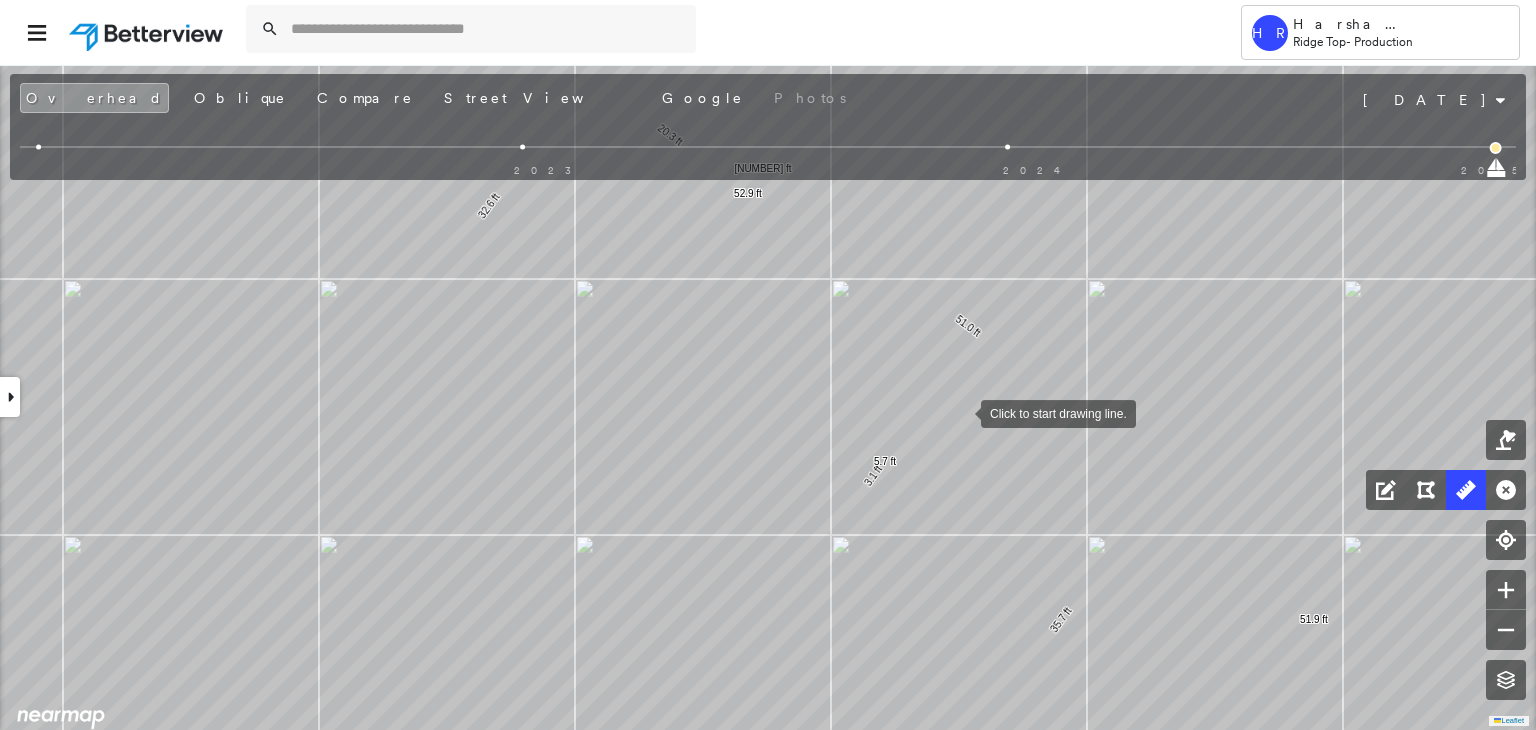 click on "[NUMBER] ft [NUMBER] ft [NUMBER] ft [NUMBER] ft [NUMBER] ft [NUMBER] ft [NUMBER] ft [NUMBER] ft [NUMBER] ft [NUMBER] ft [NUMBER] ft [NUMBER] ft [NUMBER] ft [NUMBER] ft [NUMBER] ft [NUMBER] ft [NUMBER] ft [NUMBER] ft Click to start drawing line." at bounding box center [-1356, -368] 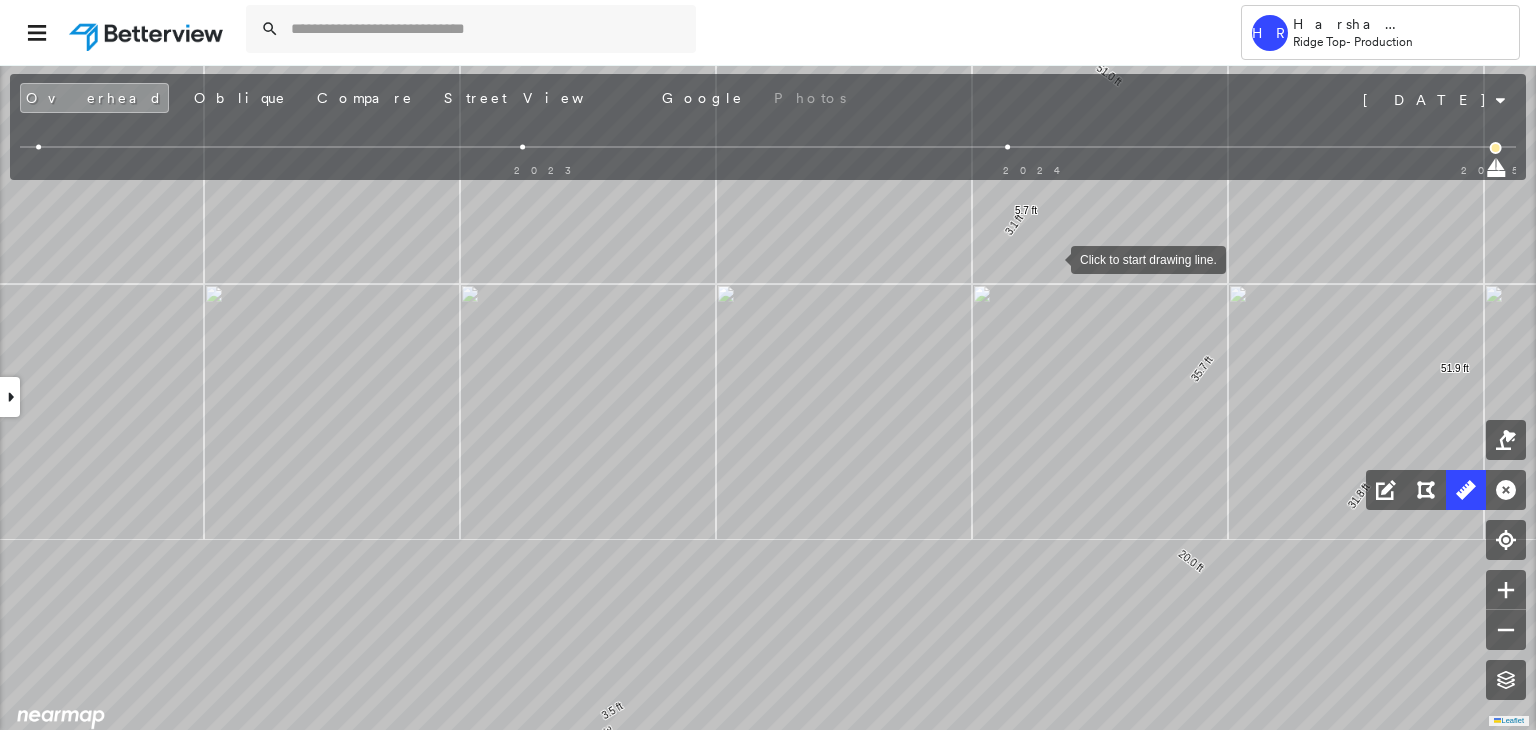 drag, startPoint x: 1056, startPoint y: 245, endPoint x: 991, endPoint y: 414, distance: 181.06905 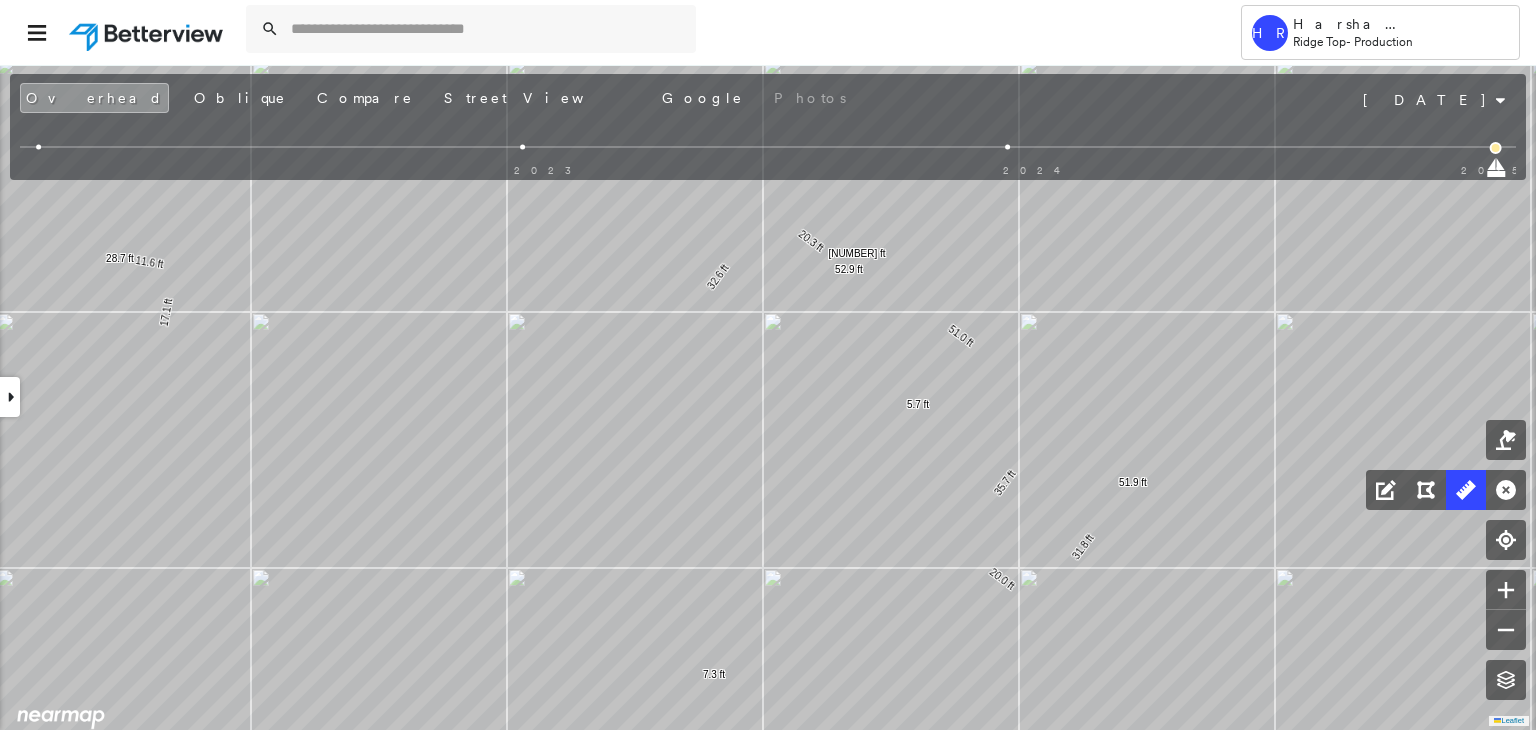 click at bounding box center (1466, 490) 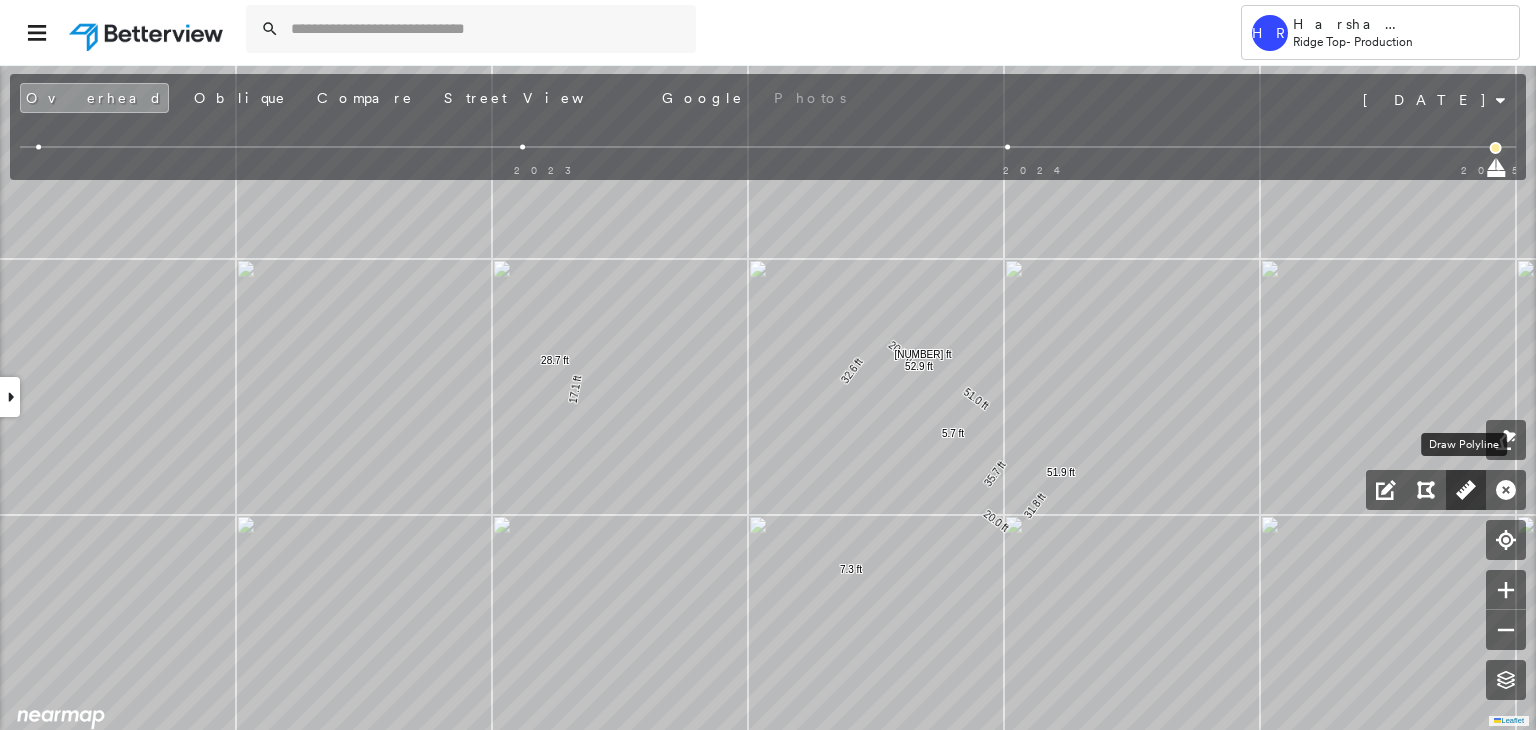 click 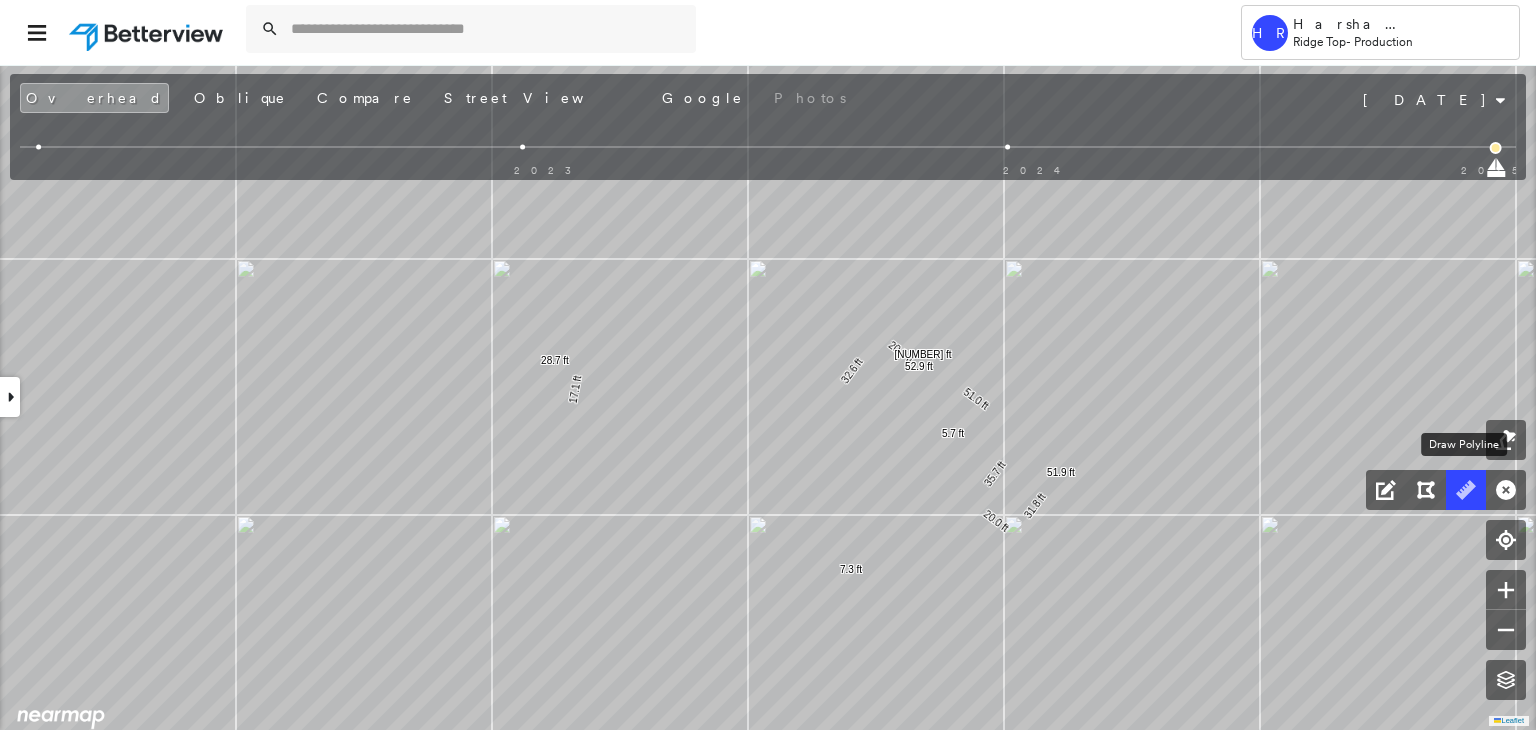 click 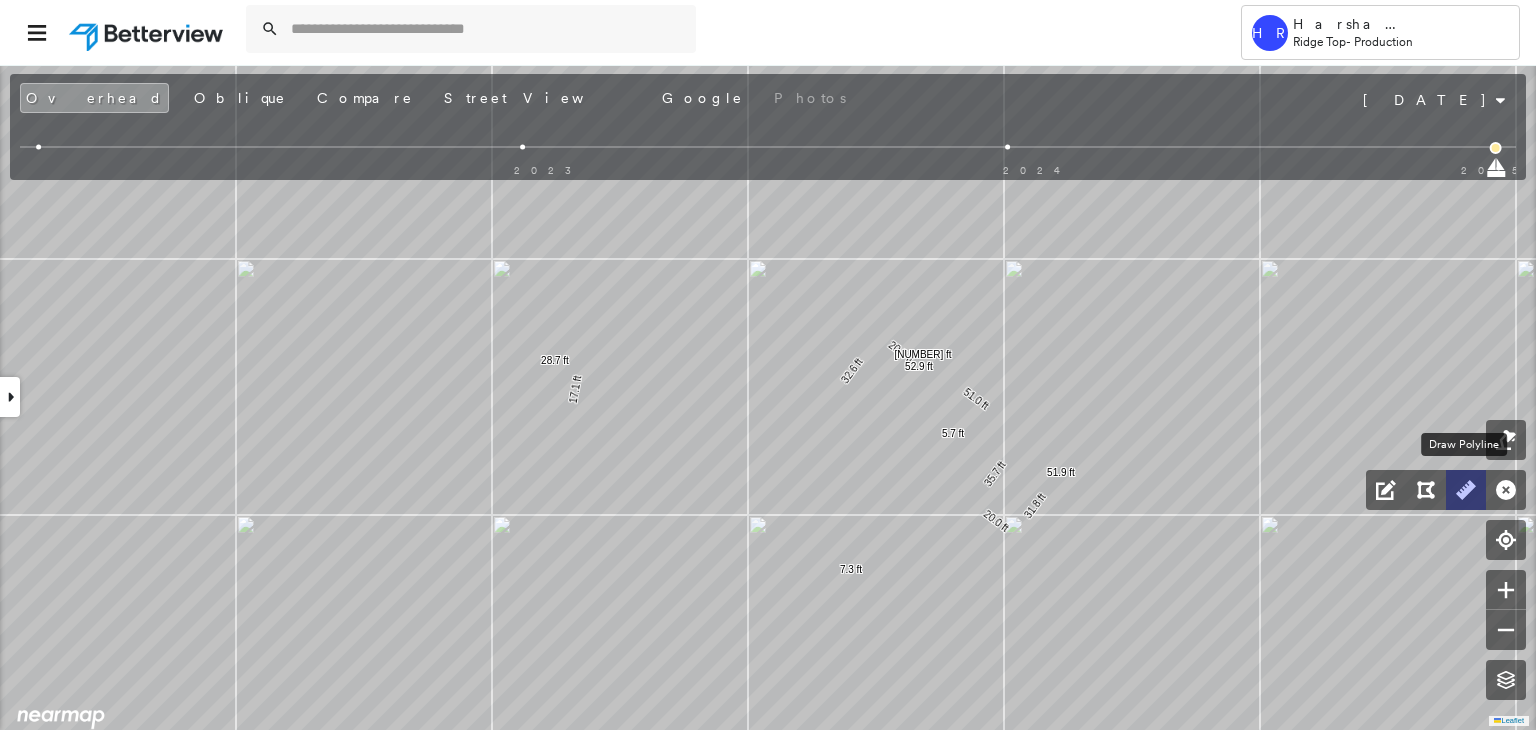 click 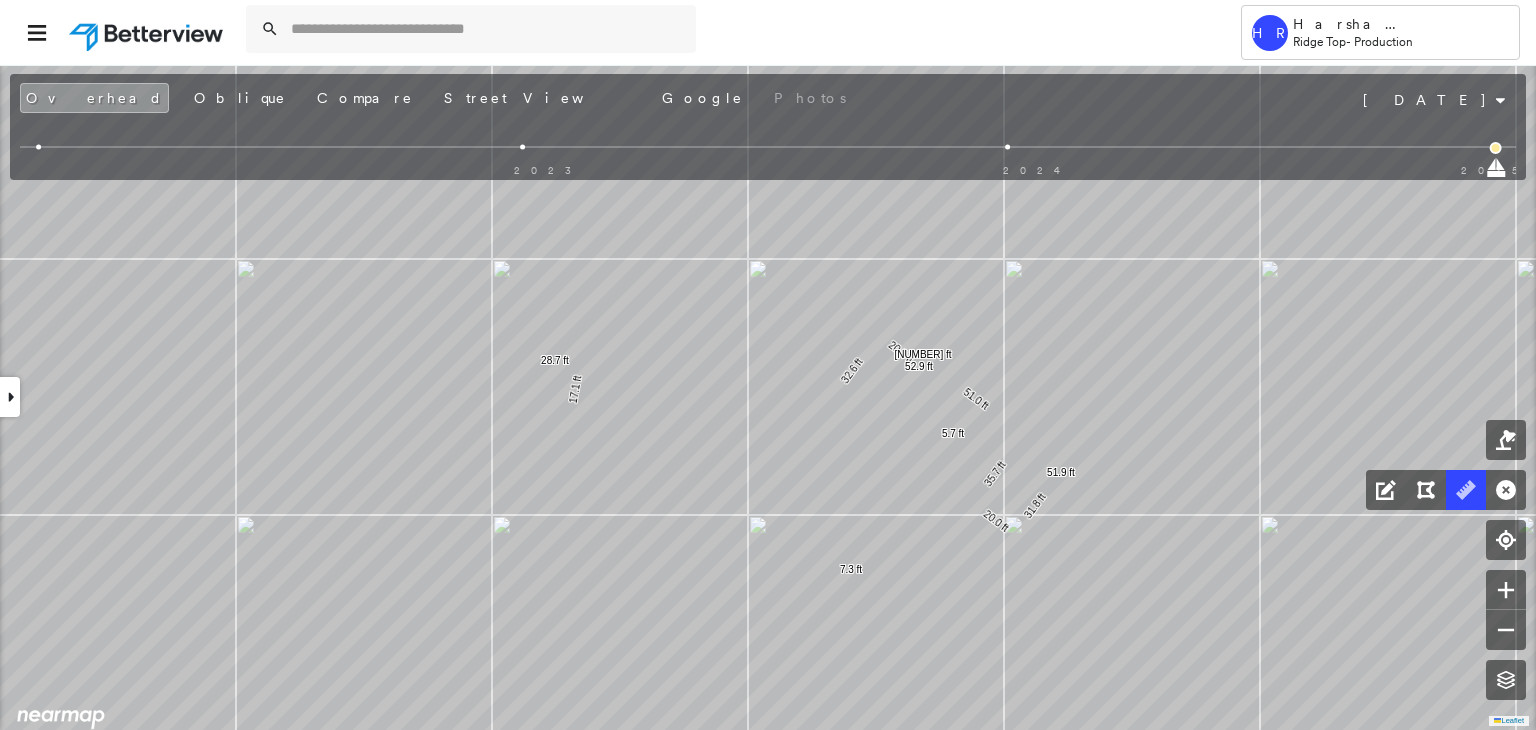 click 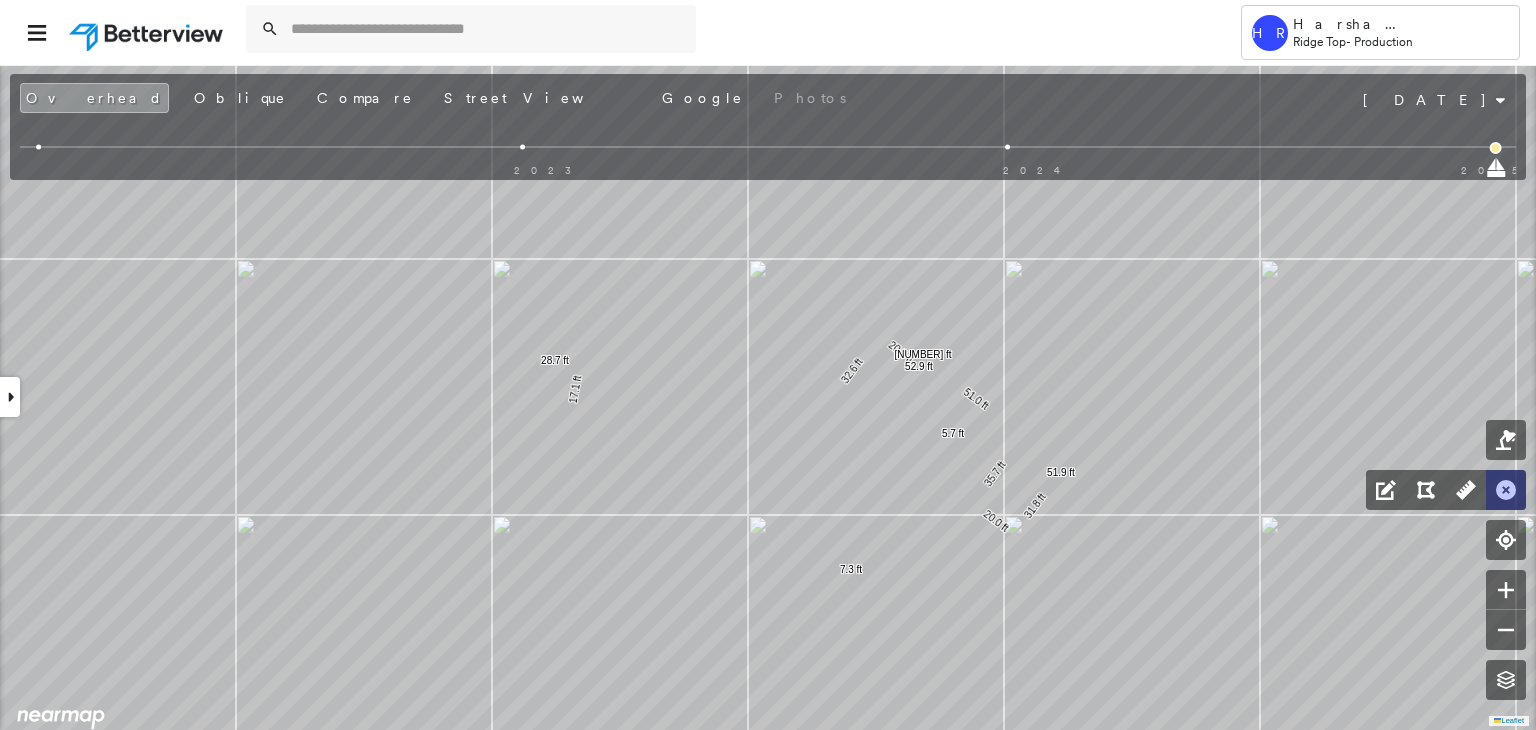 click 